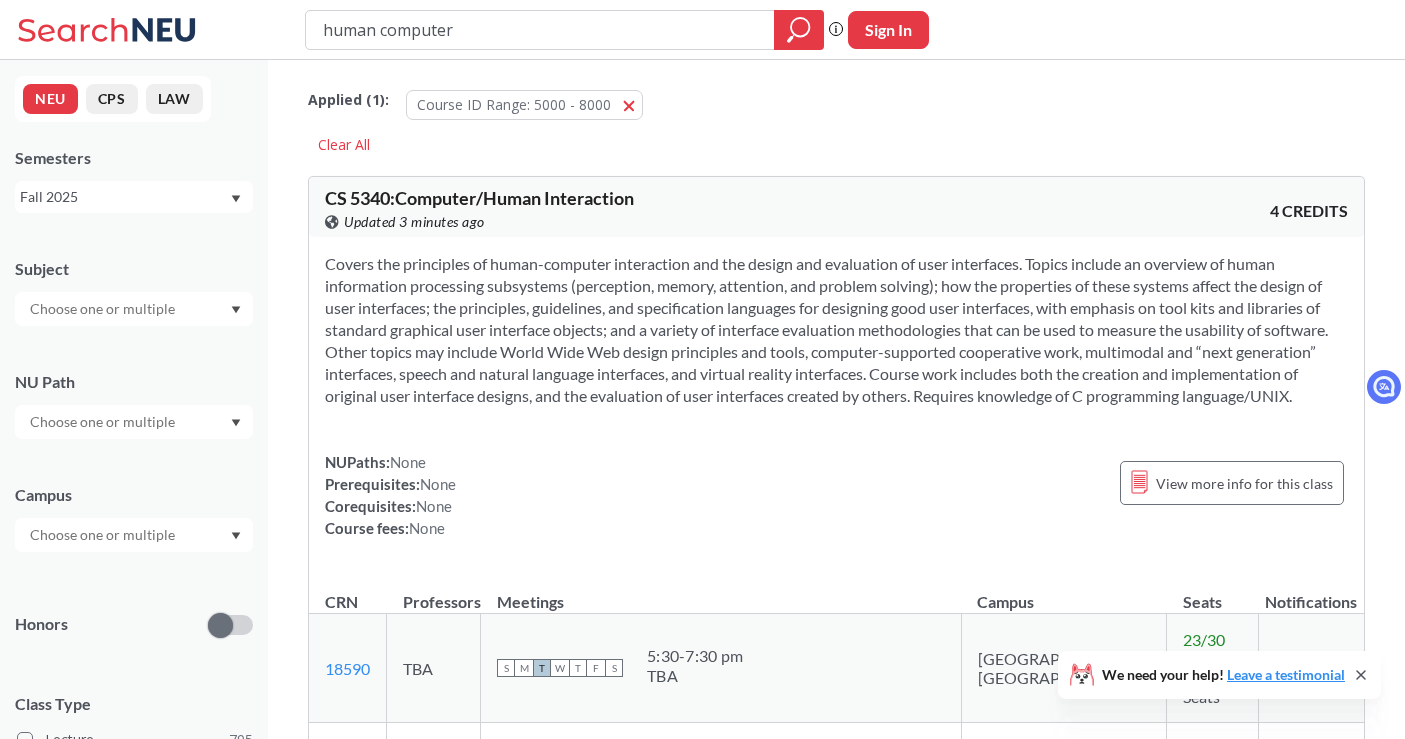 scroll, scrollTop: 777, scrollLeft: 0, axis: vertical 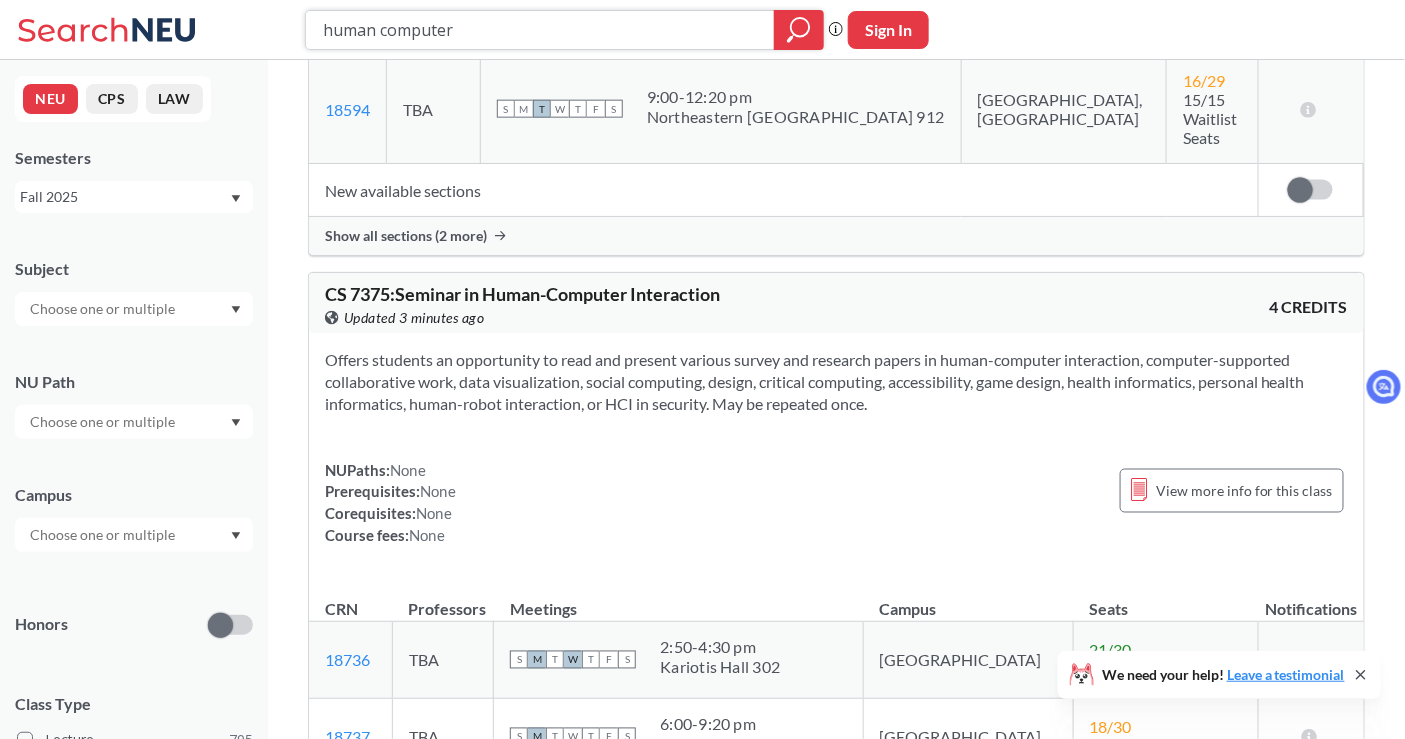 click on "human computer" at bounding box center [540, 30] 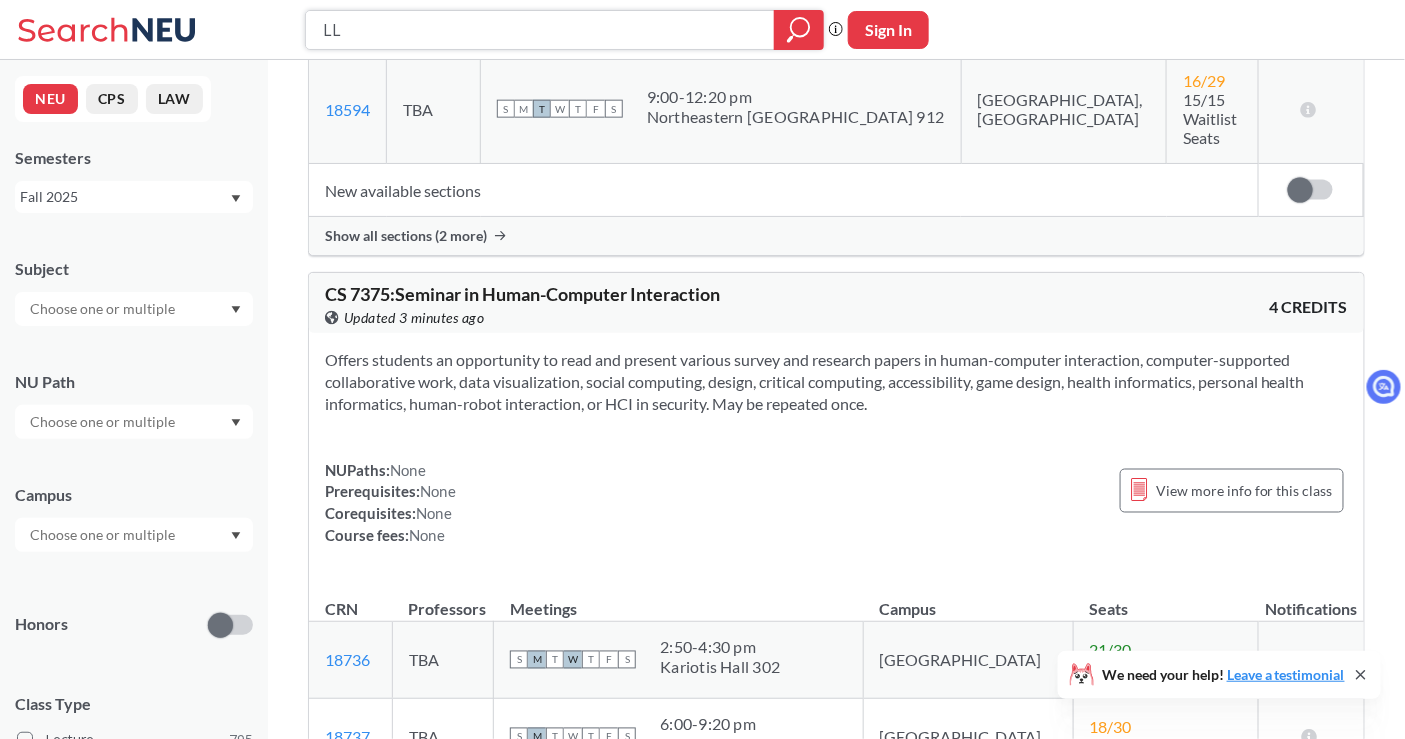 type on "LLM" 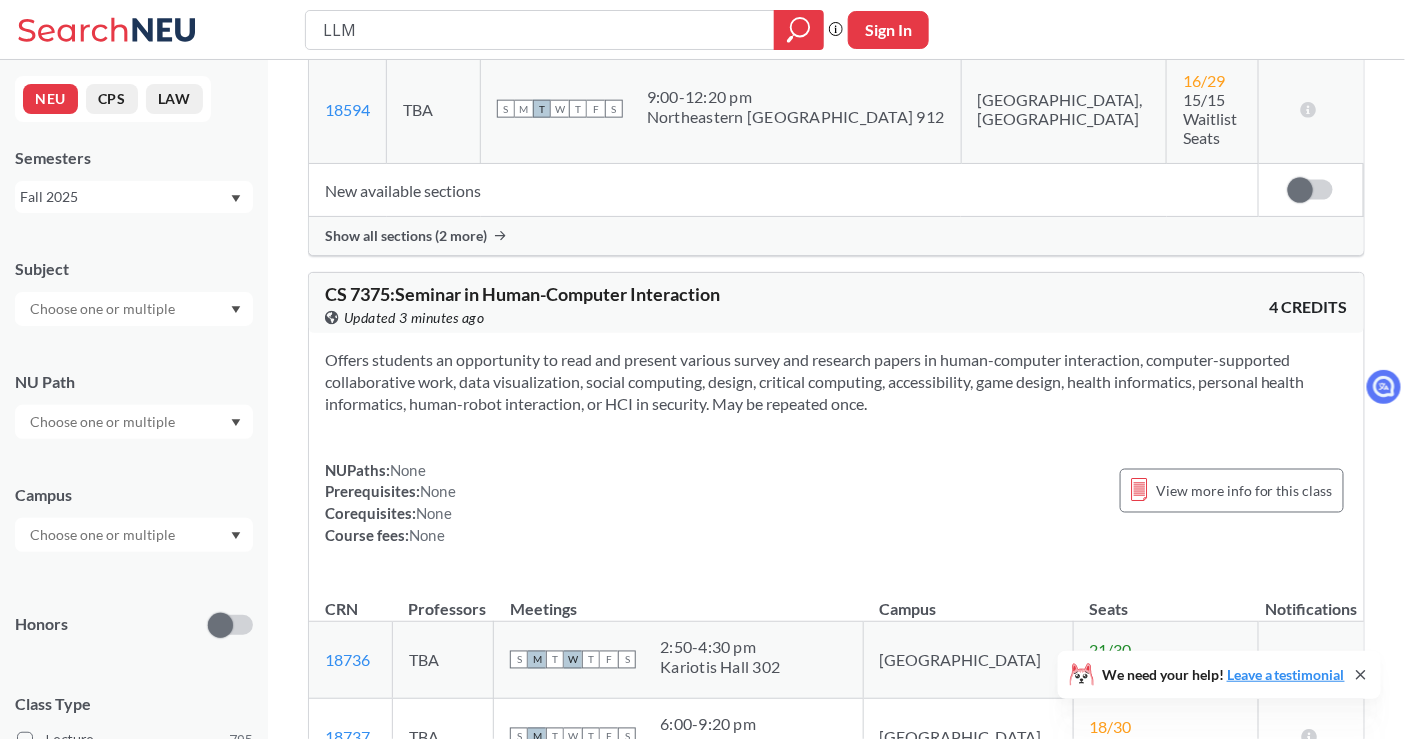 scroll, scrollTop: 0, scrollLeft: 0, axis: both 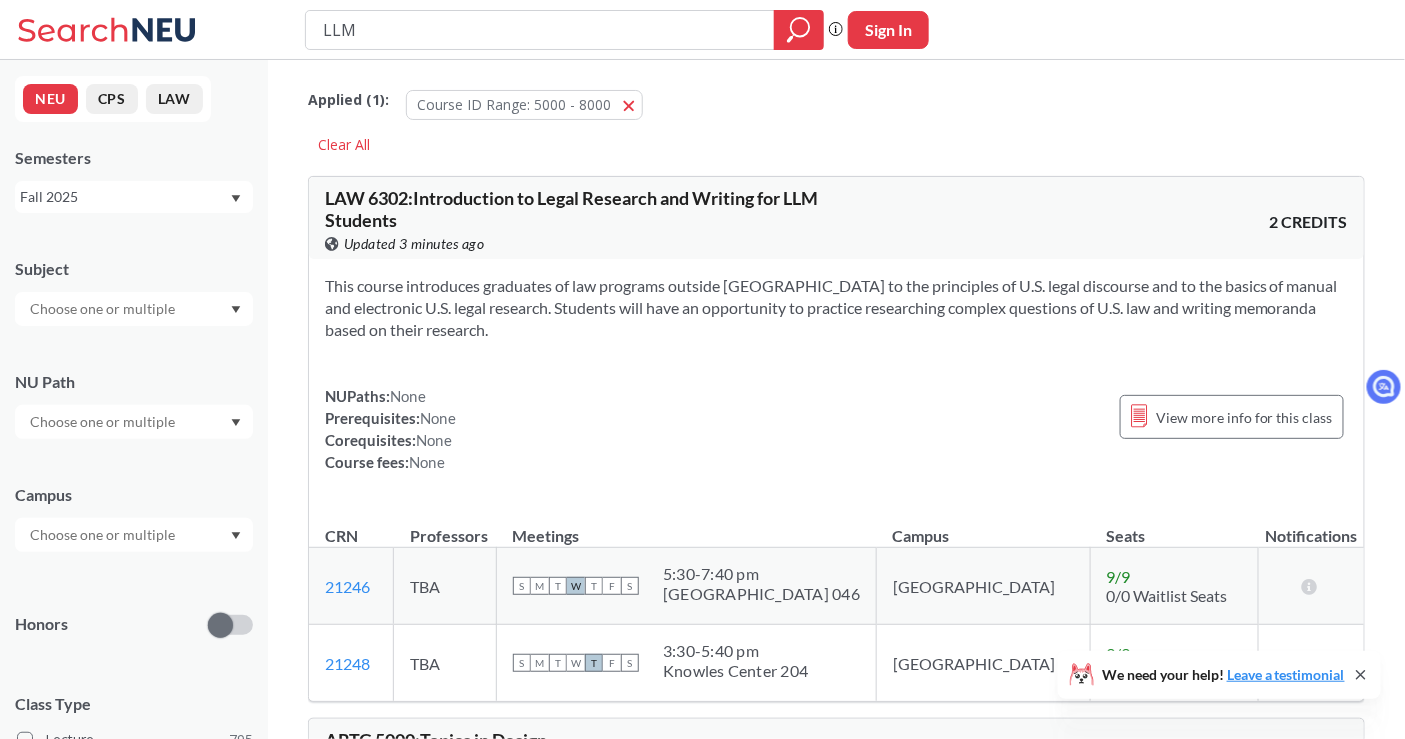 drag, startPoint x: 727, startPoint y: 462, endPoint x: 738, endPoint y: -102, distance: 564.10724 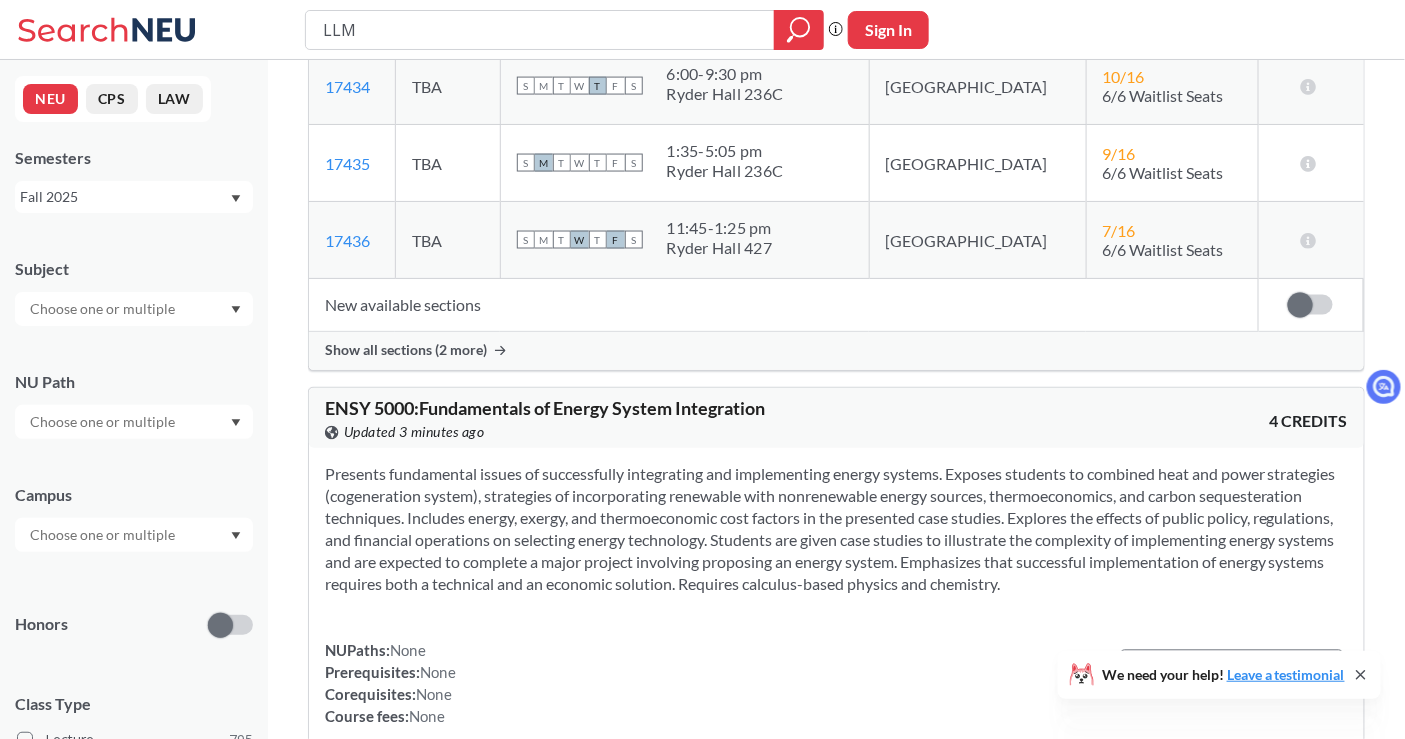 scroll, scrollTop: 1111, scrollLeft: 0, axis: vertical 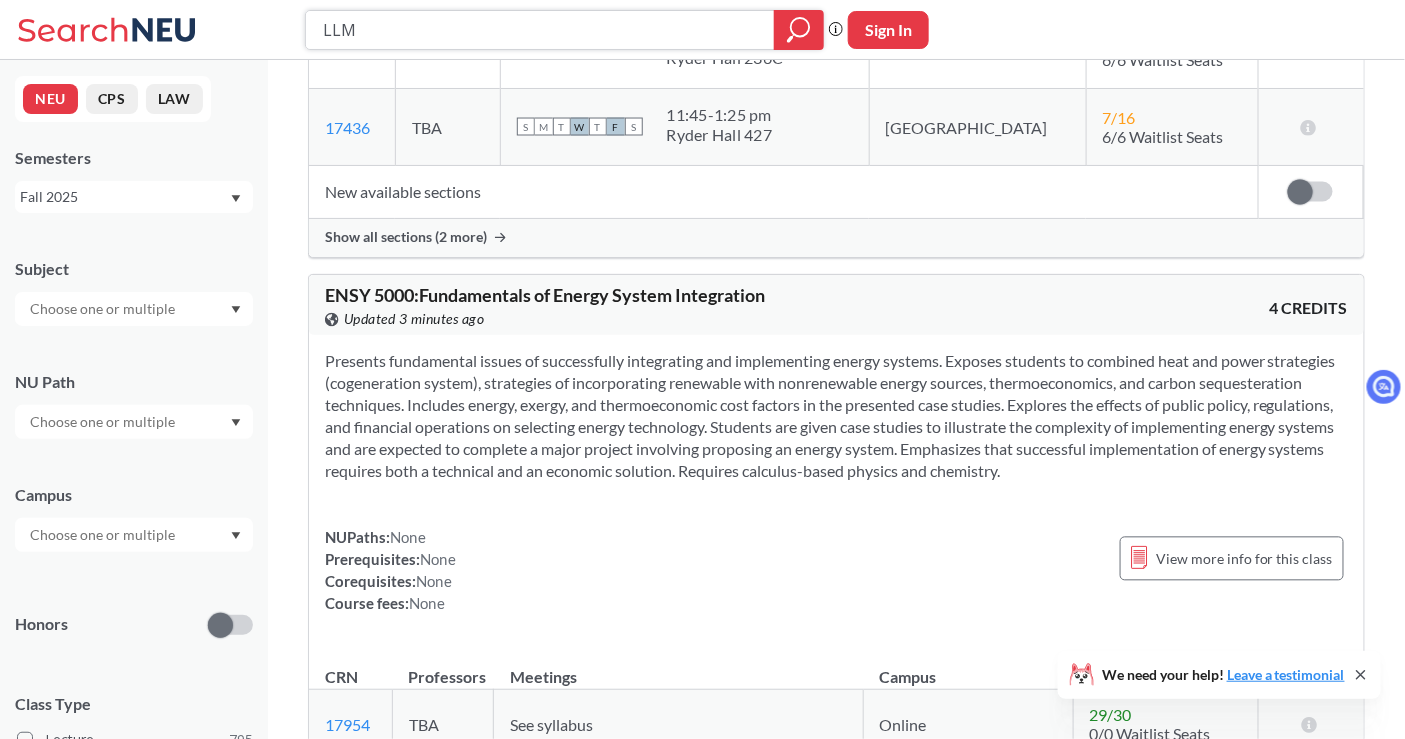 click on "LLM" at bounding box center [540, 30] 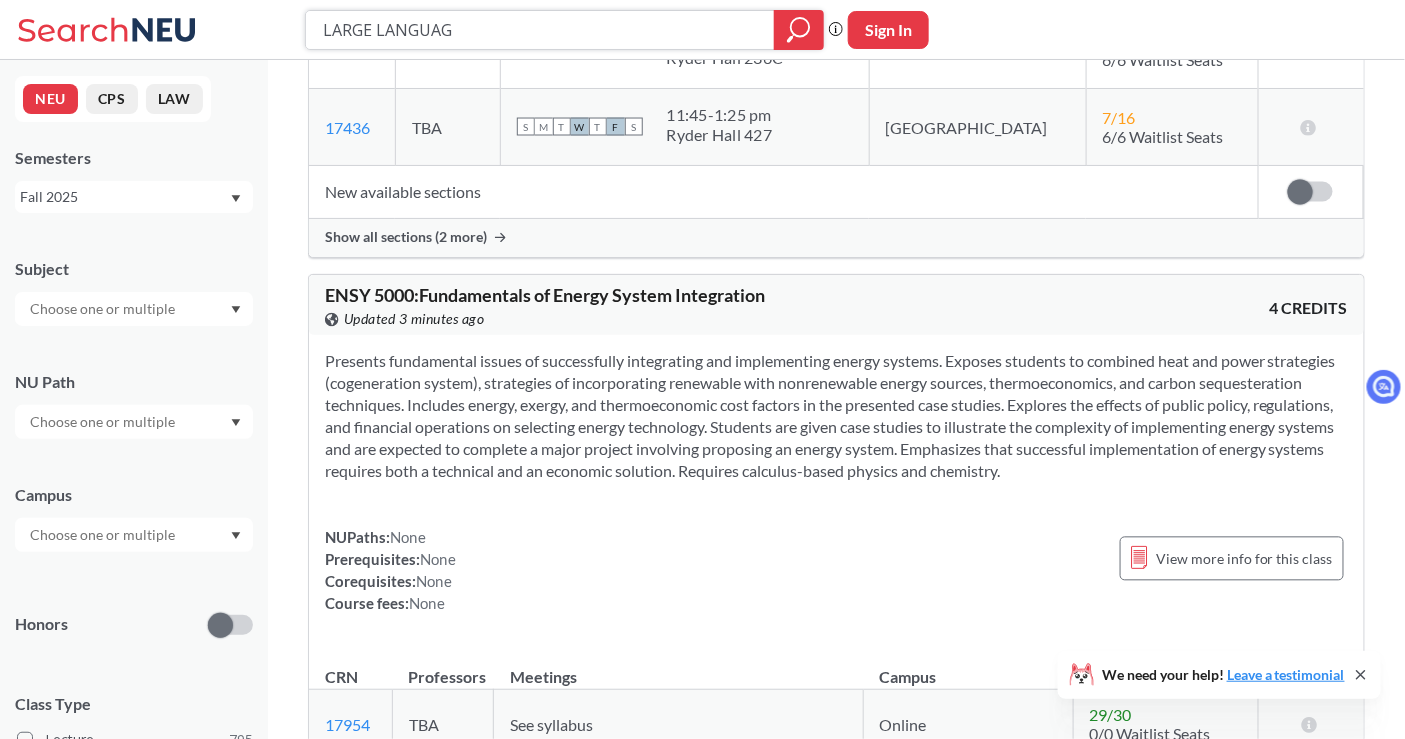 type on "LARGE LANGUAGE" 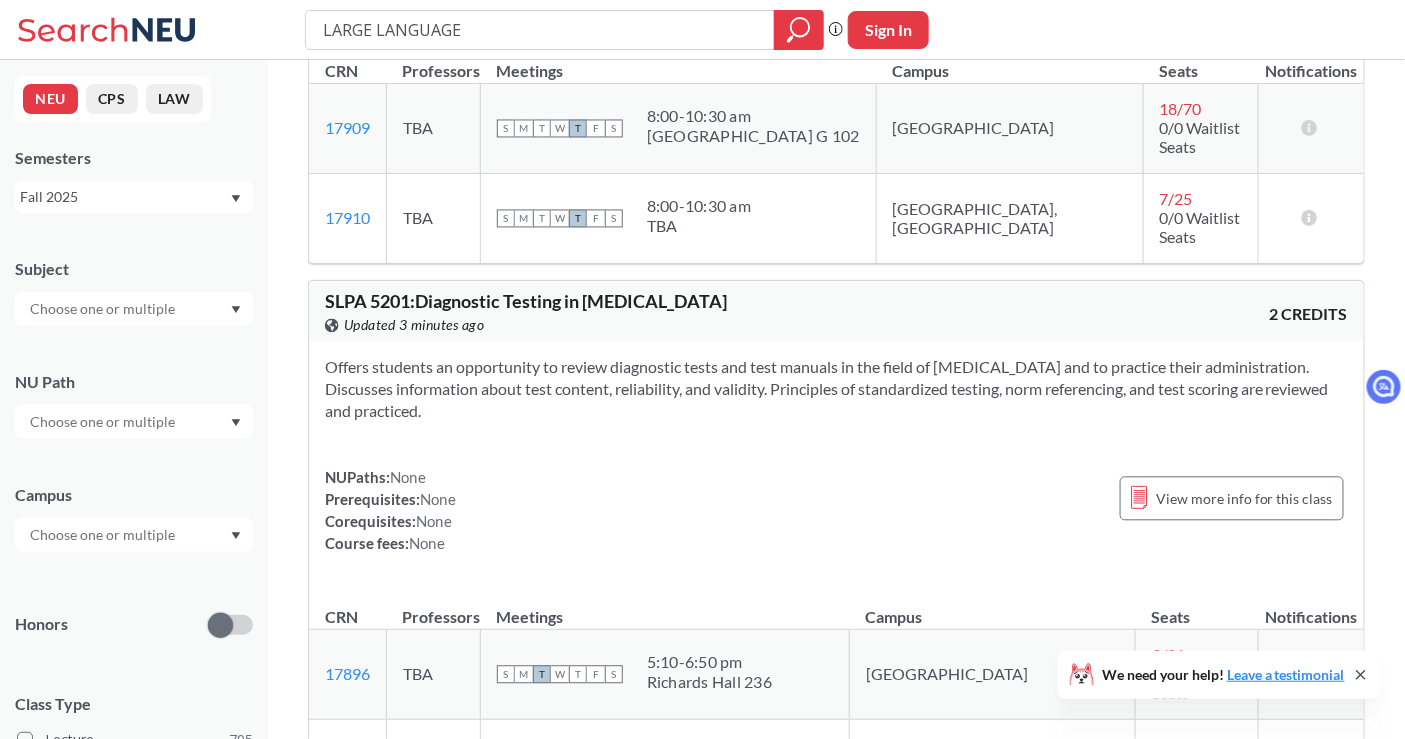 scroll, scrollTop: 3444, scrollLeft: 0, axis: vertical 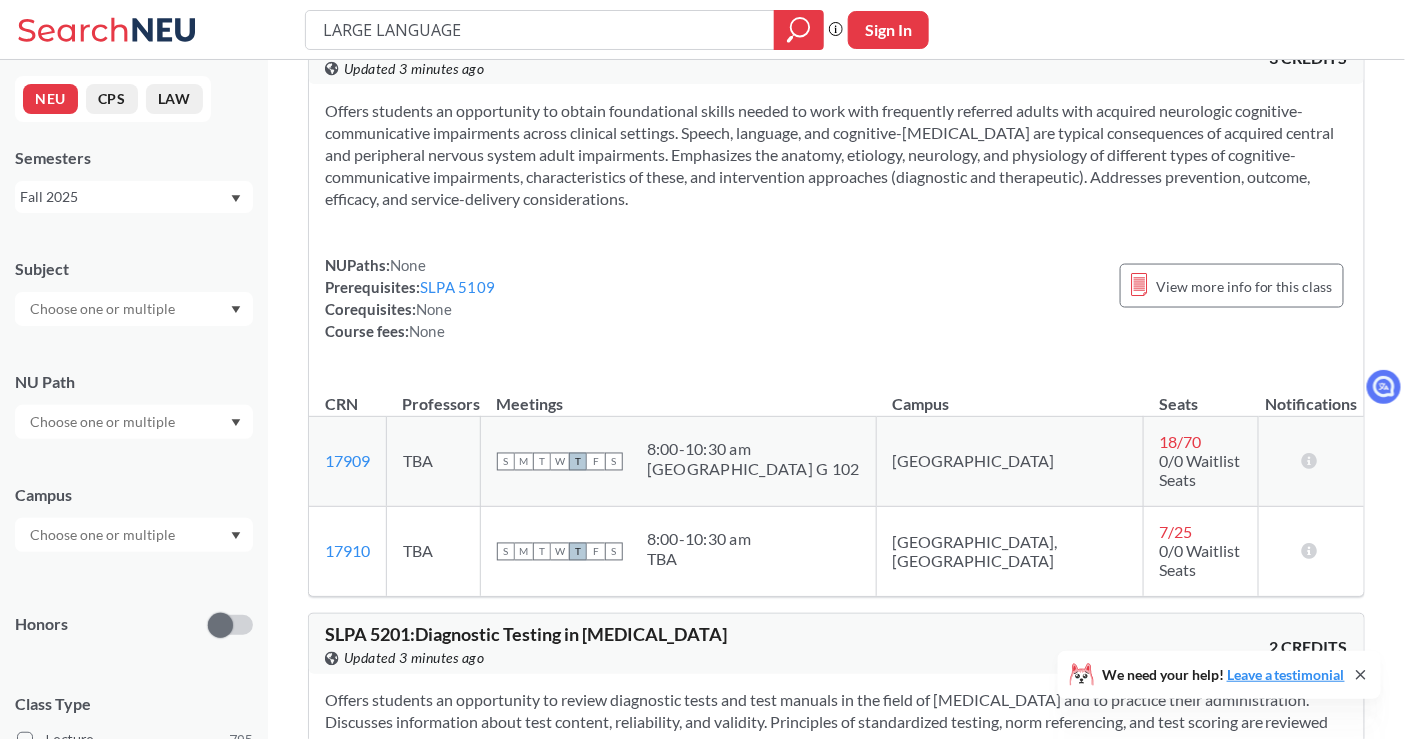 click on "LARGE LANGUAGE" at bounding box center [540, 30] 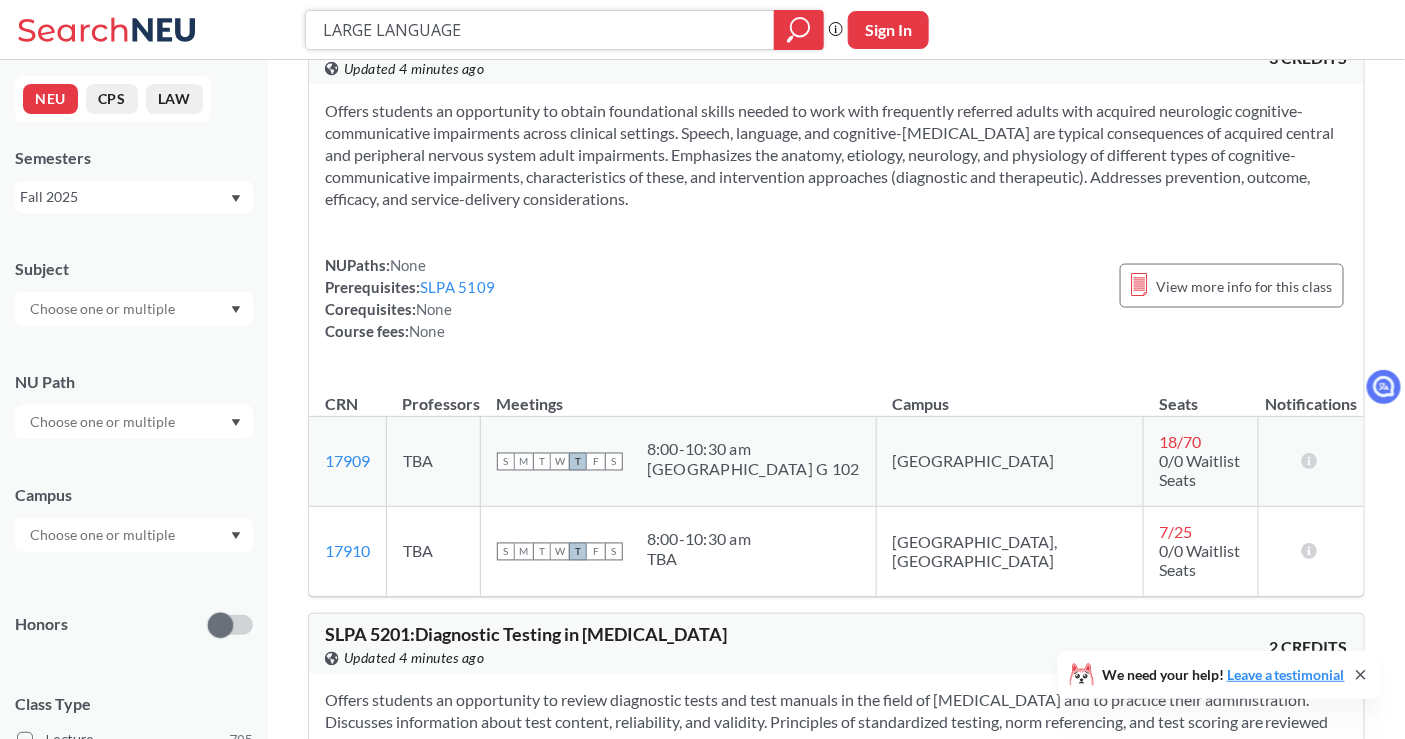 paste on "Reinforcement learning" 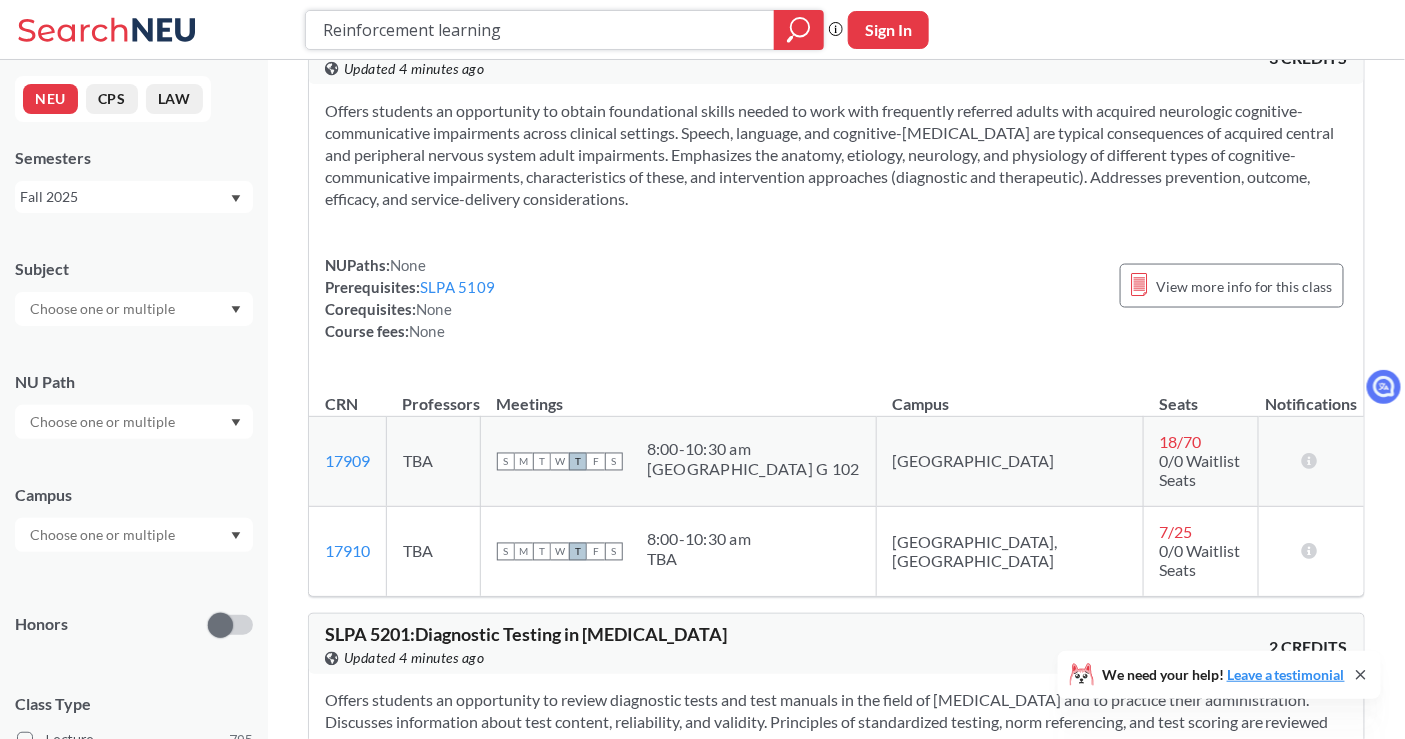 type on "Reinforcement learning" 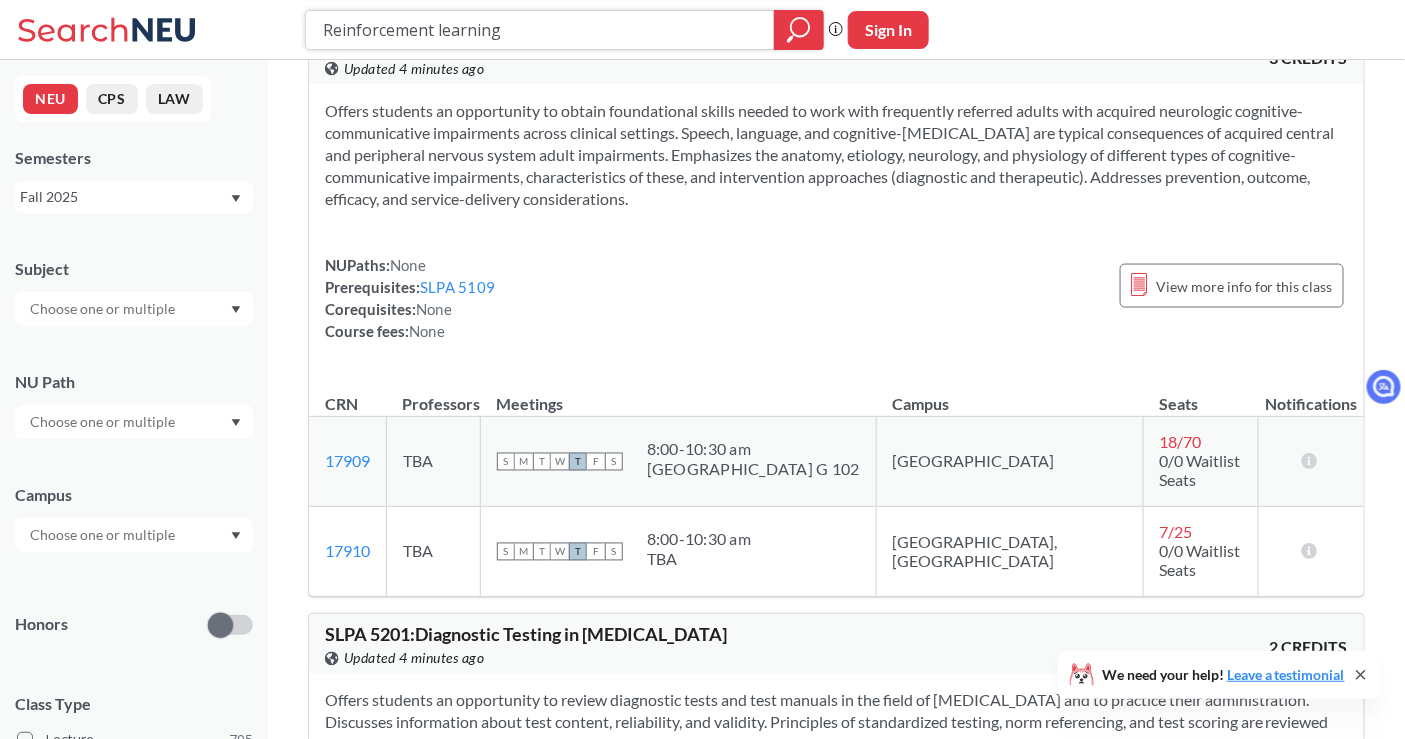 click at bounding box center (799, 30) 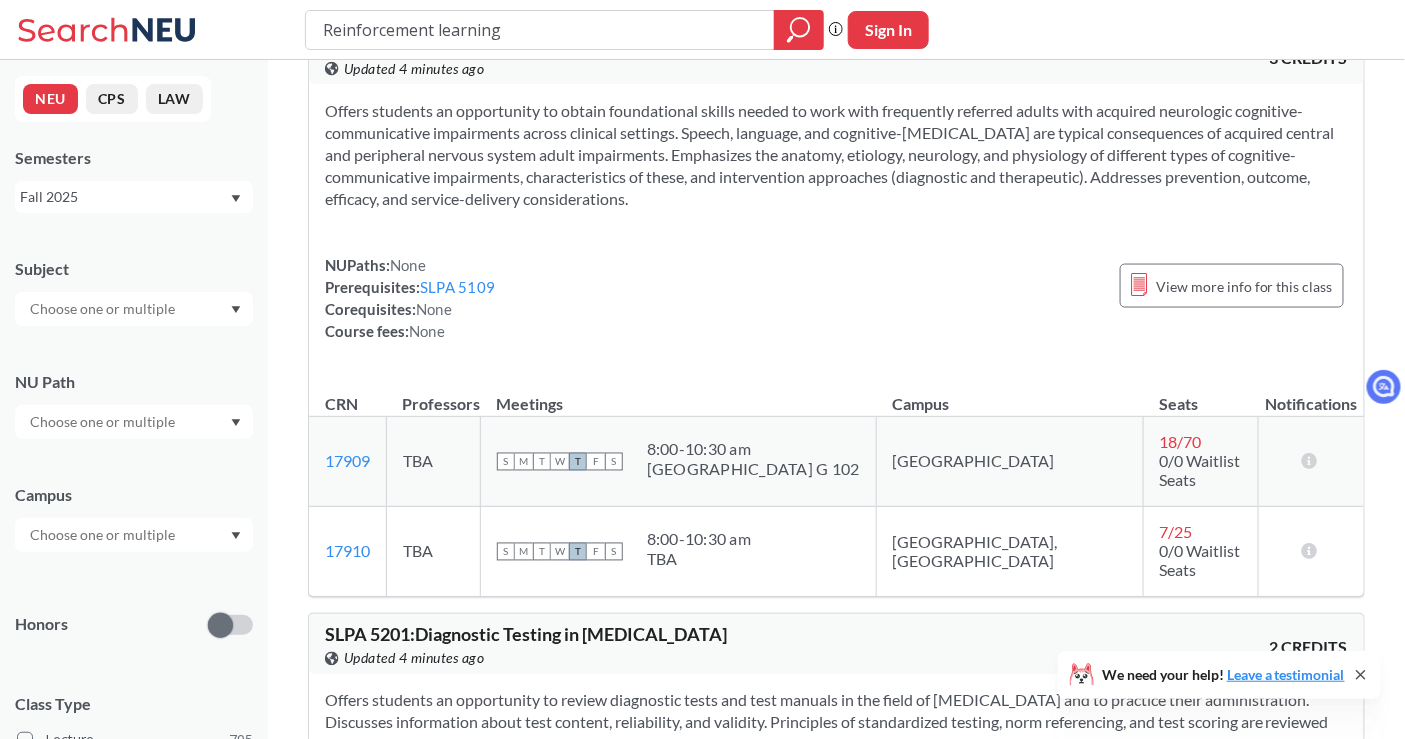 scroll, scrollTop: 0, scrollLeft: 0, axis: both 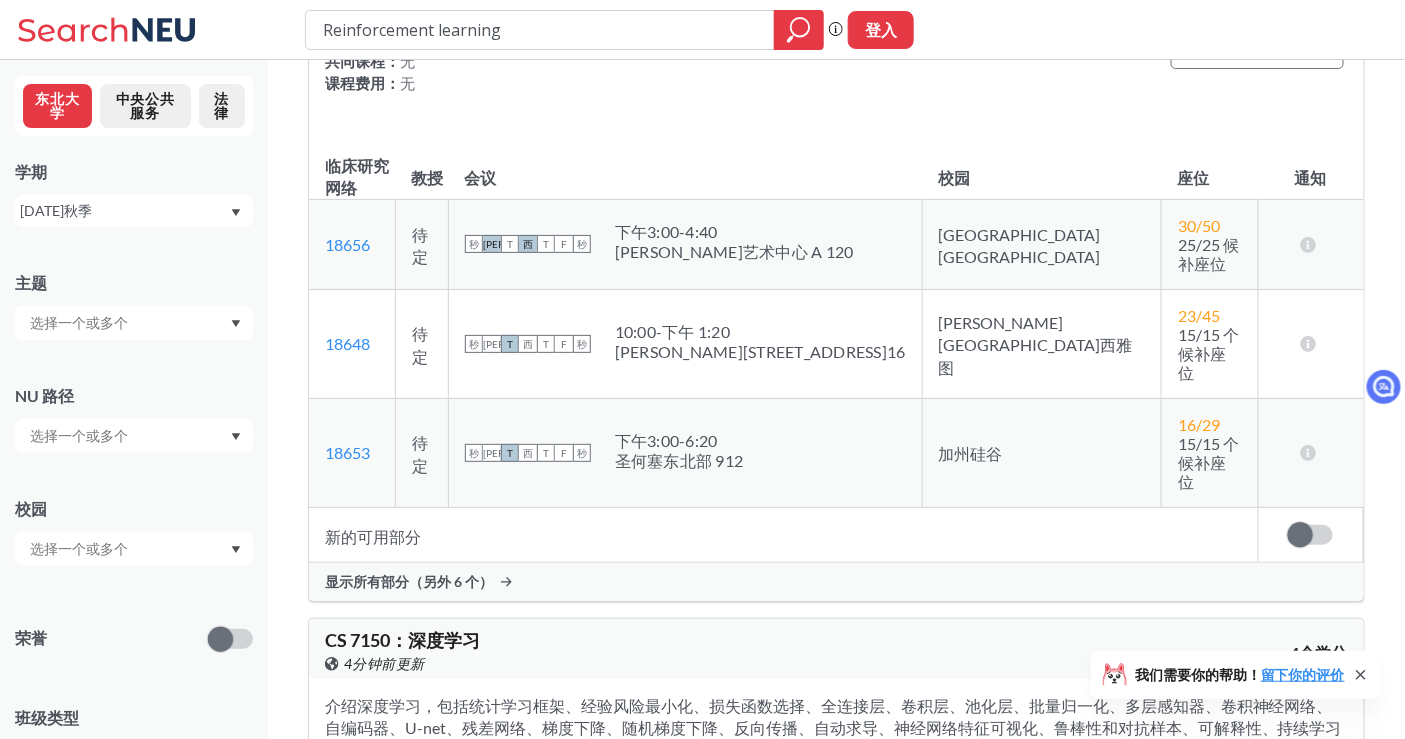 click on "显示所有部分（另外 6 个）" at bounding box center [409, 581] 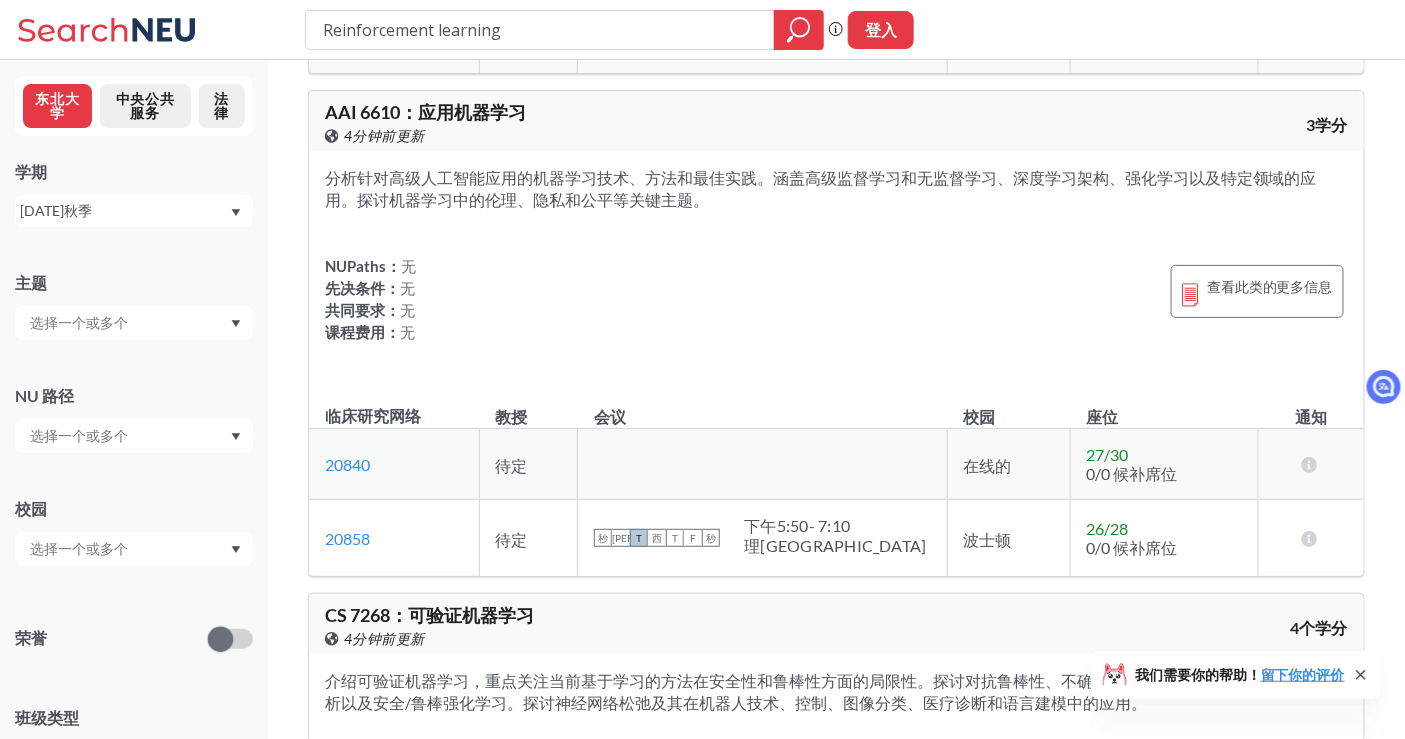 scroll, scrollTop: 4222, scrollLeft: 0, axis: vertical 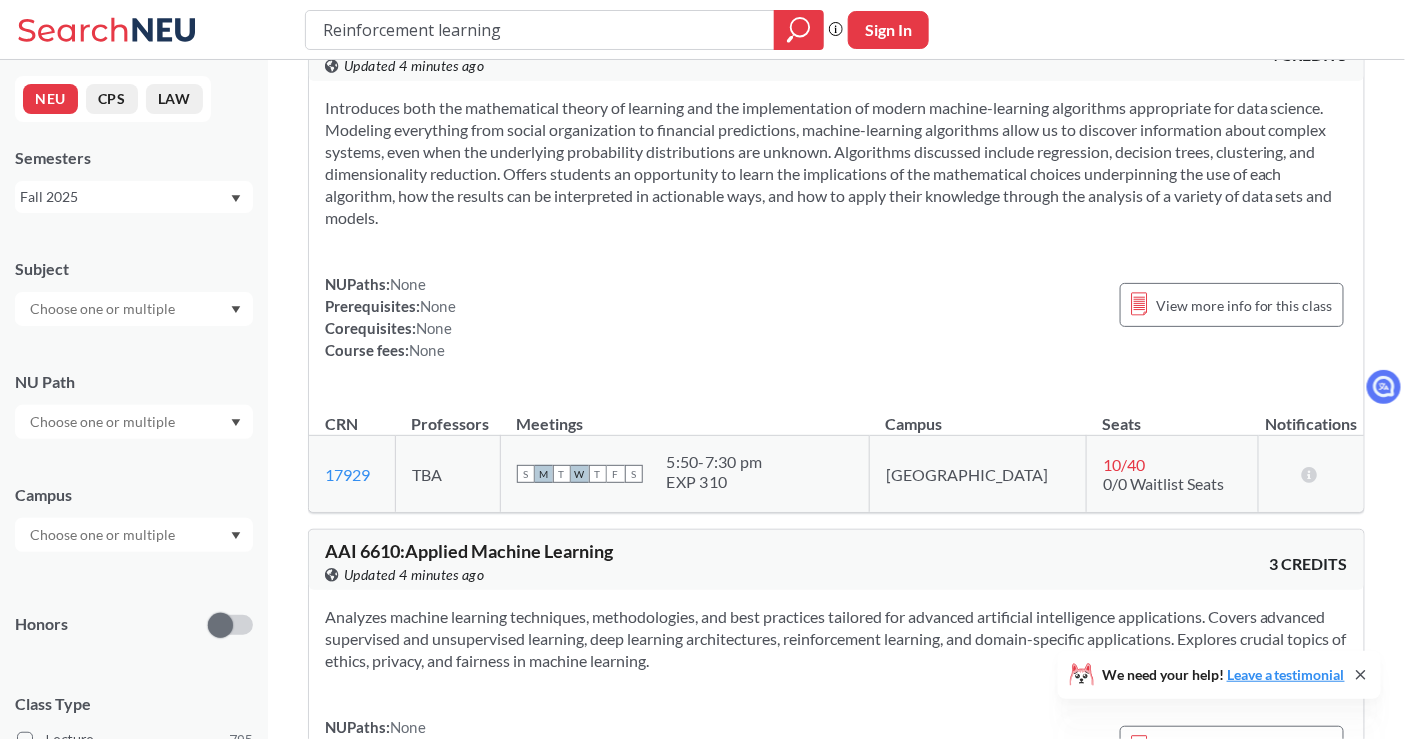 click on "20858" at bounding box center (347, 988) 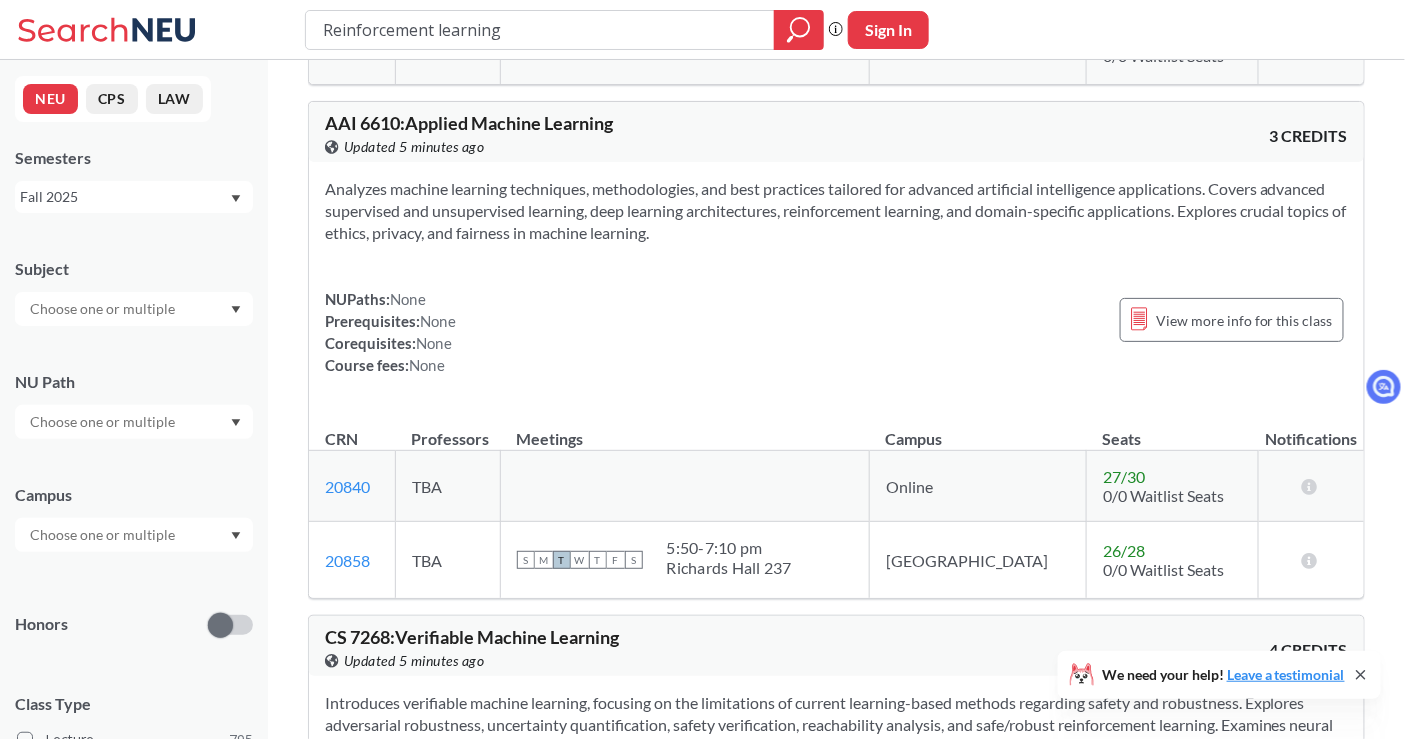 scroll, scrollTop: 4777, scrollLeft: 0, axis: vertical 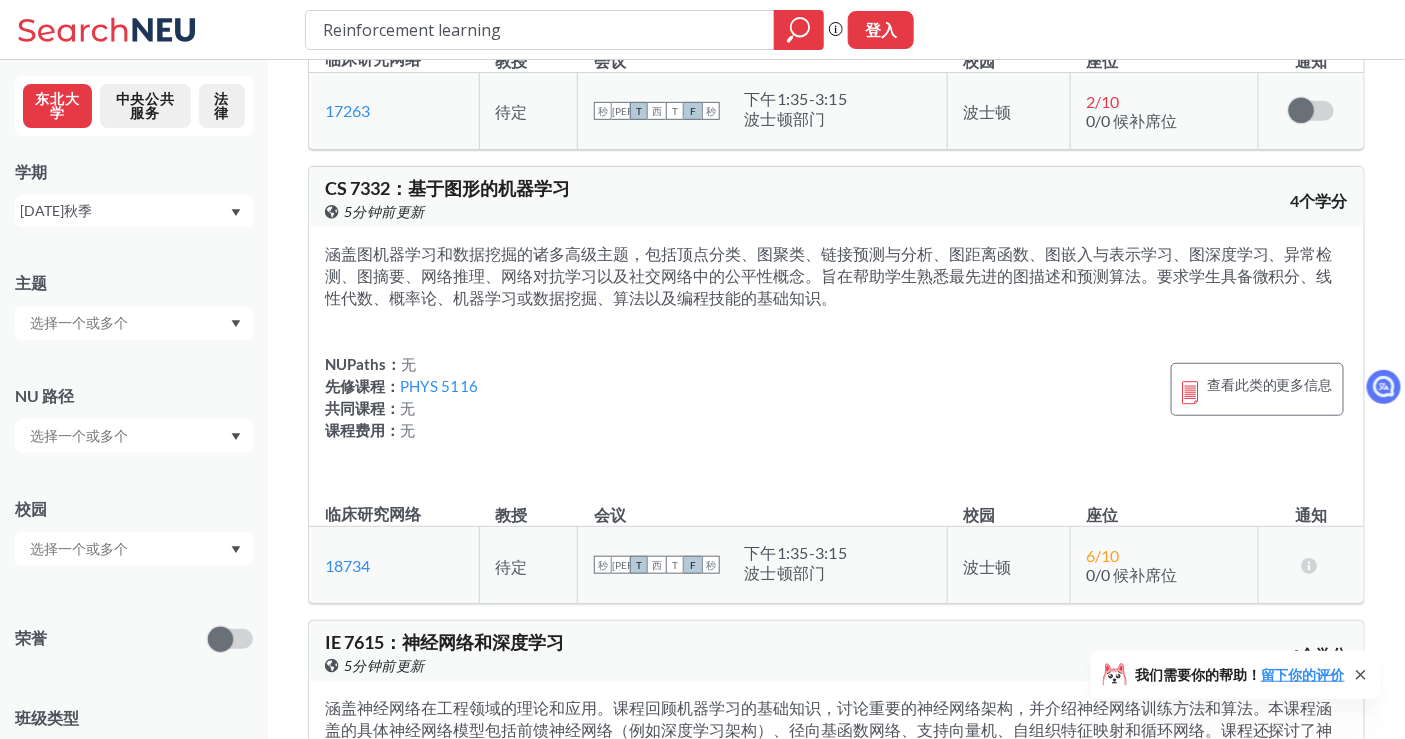 click on "涵盖图机器学习和数据挖掘的诸多高级主题，包括顶点分类、图聚类、链接预测与分析、图距离函数、图嵌入与表示学习、图深度学习、异常检测、图摘要、网络推理、网络对抗学习以及社交网络中的公平性概念。旨在帮助学生熟悉最先进的图描述和预测算法。要求学生具备微积分、线性代数、概率论、机器学习或数据挖掘、算法以及编程技能的基础知识。
NUPaths： 无 先修课程： PHYS 5116 共同课程： 无 课程费用： 无 查看此类的更多信息" at bounding box center [836, 354] 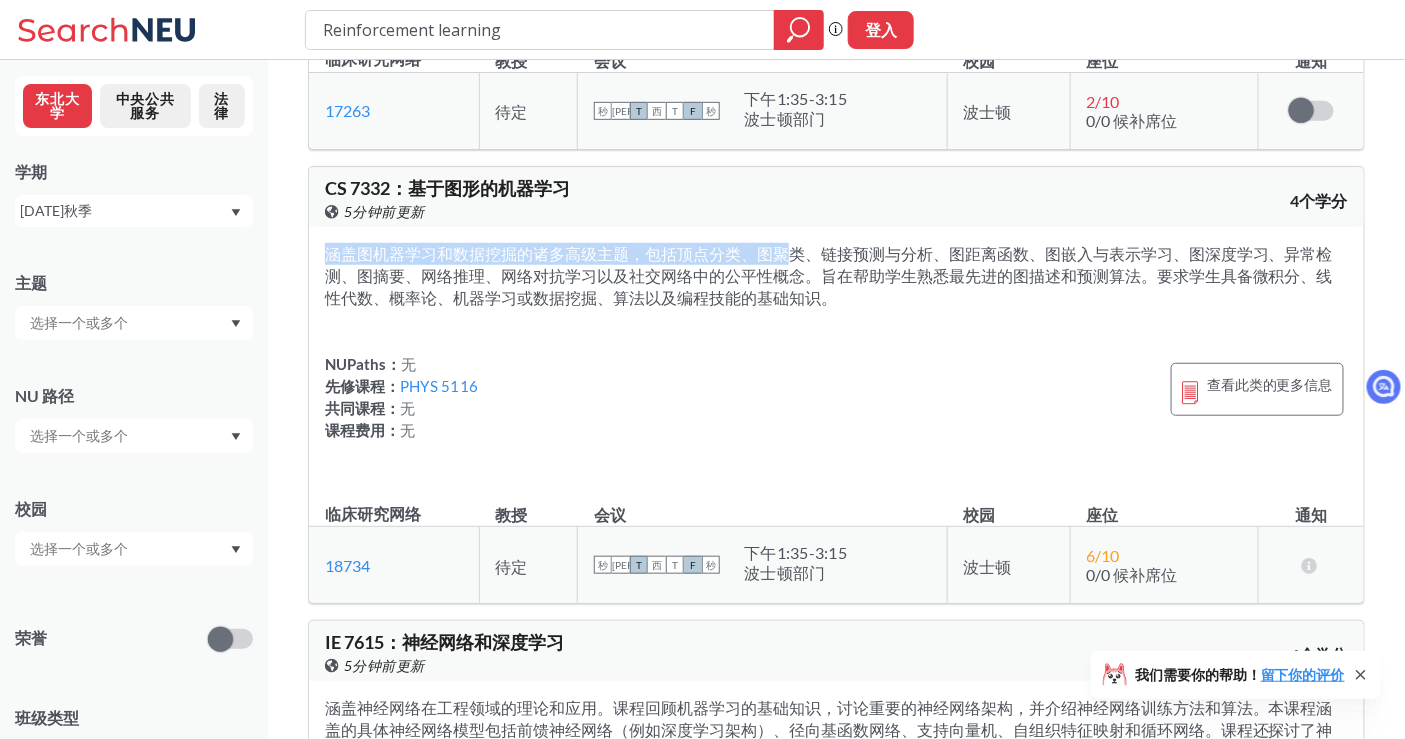 click on "涵盖图机器学习和数据挖掘的诸多高级主题，包括顶点分类、图聚类、链接预测与分析、图距离函数、图嵌入与表示学习、图深度学习、异常检测、图摘要、网络推理、网络对抗学习以及社交网络中的公平性概念。旨在帮助学生熟悉最先进的图描述和预测算法。要求学生具备微积分、线性代数、概率论、机器学习或数据挖掘、算法以及编程技能的基础知识。" at bounding box center [829, 275] 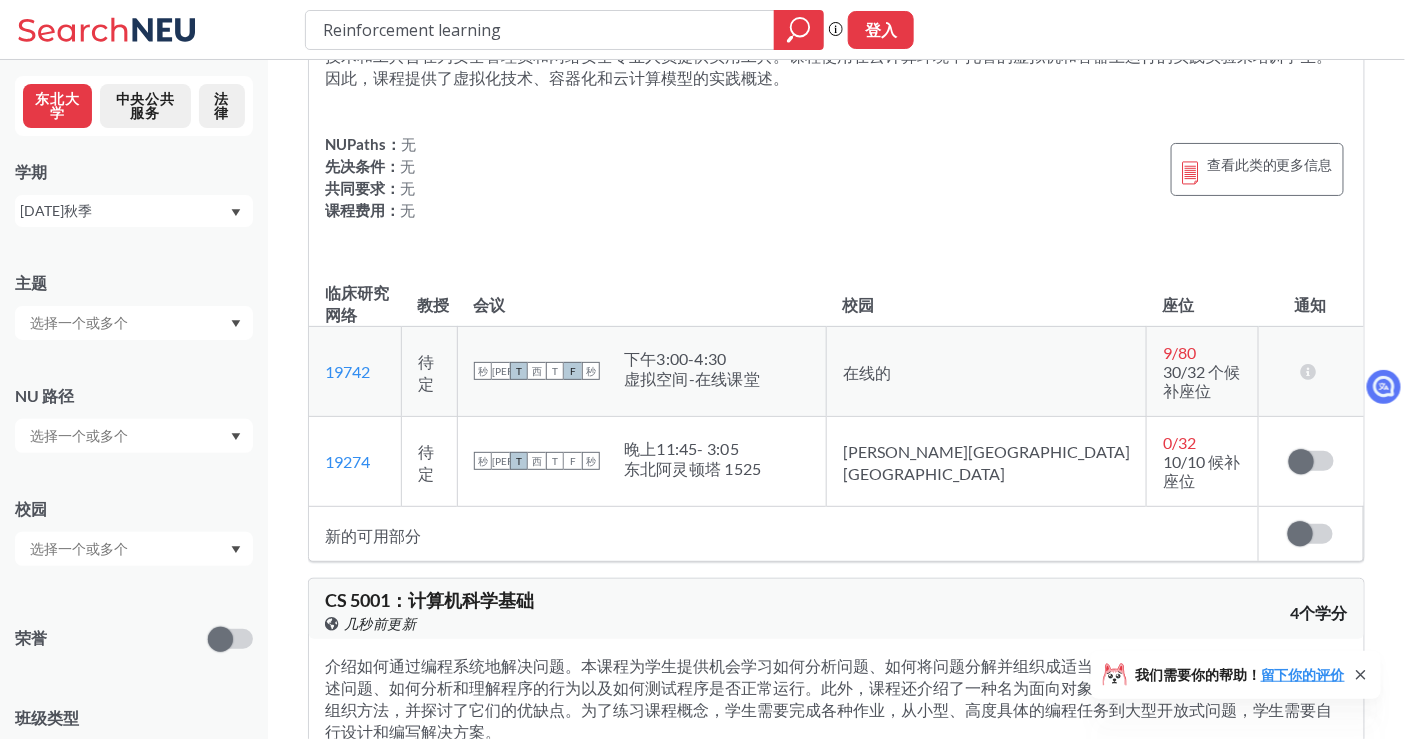 scroll, scrollTop: 17555, scrollLeft: 0, axis: vertical 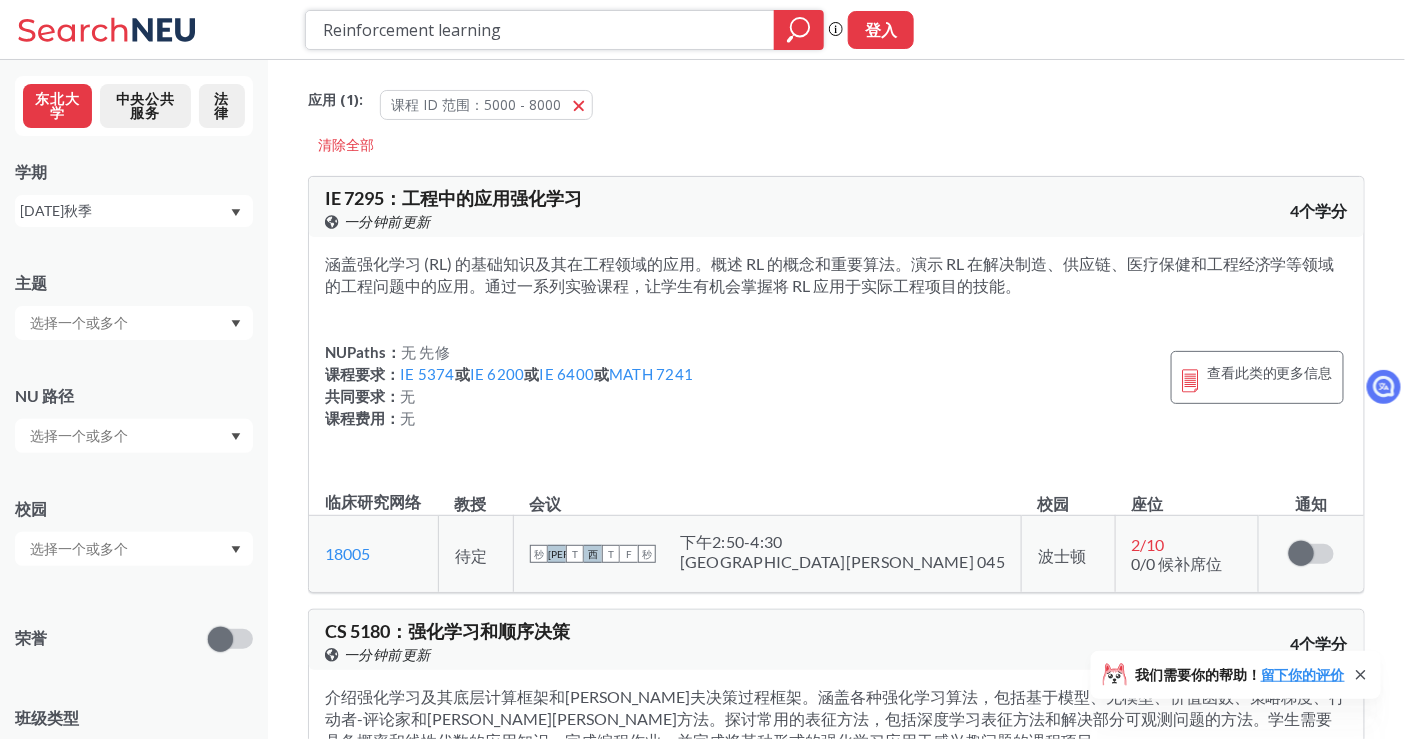 click on "Reinforcement learning" at bounding box center (540, 30) 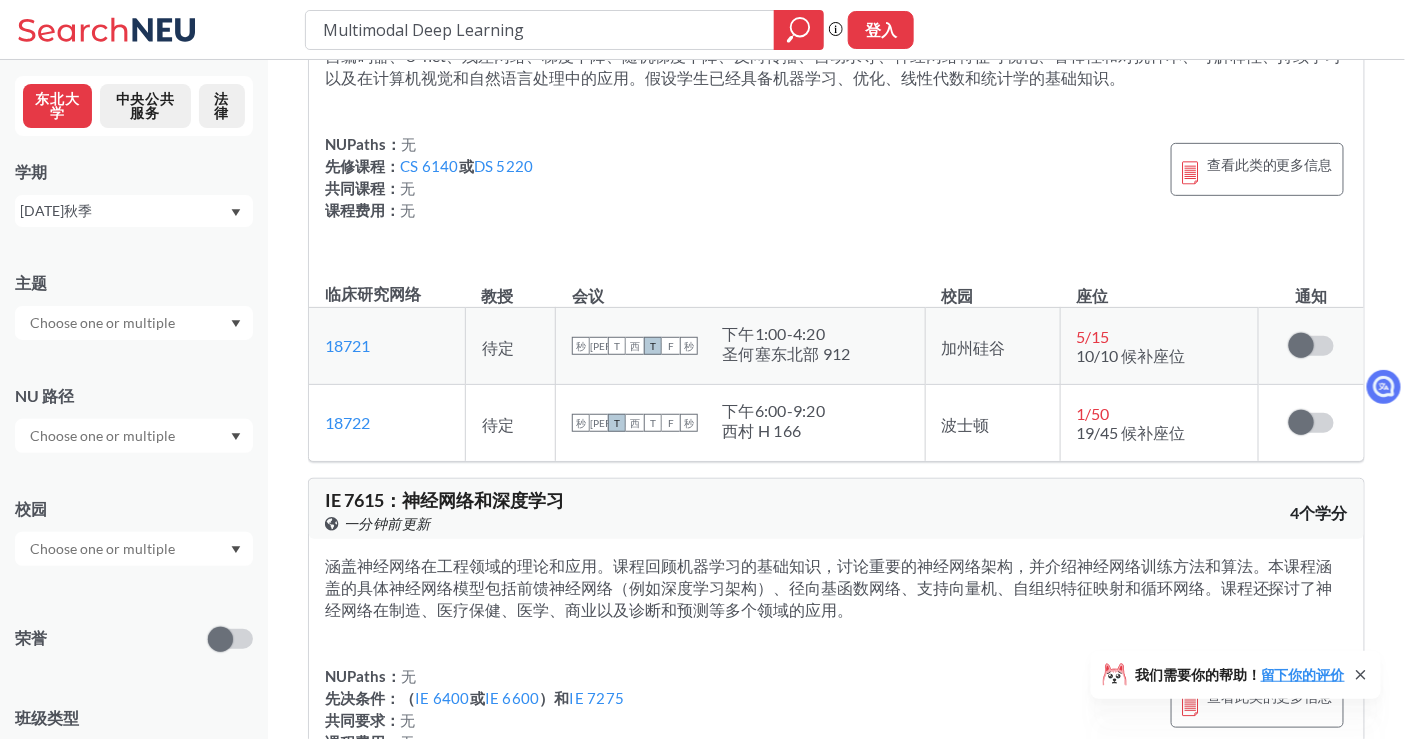 scroll, scrollTop: 0, scrollLeft: 0, axis: both 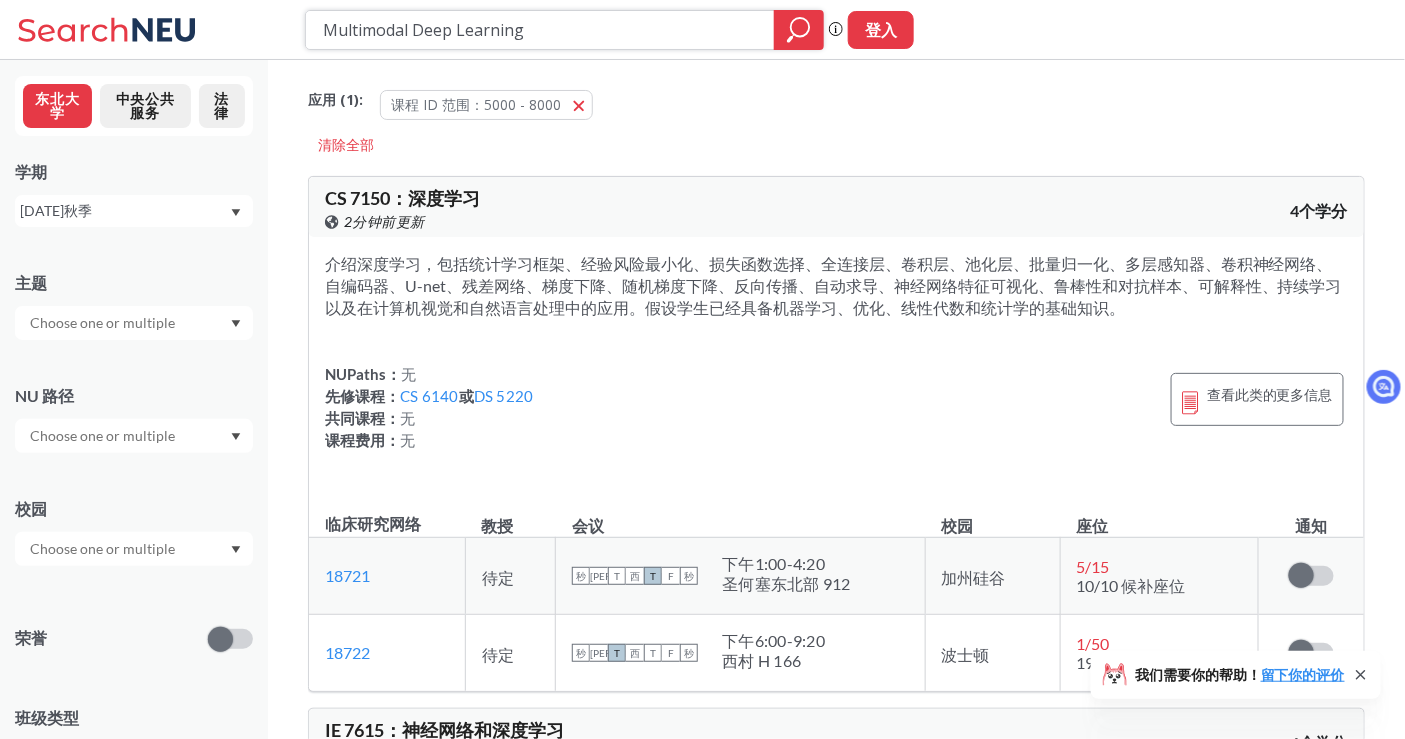 click on "Multimodal Deep Learning" at bounding box center [540, 30] 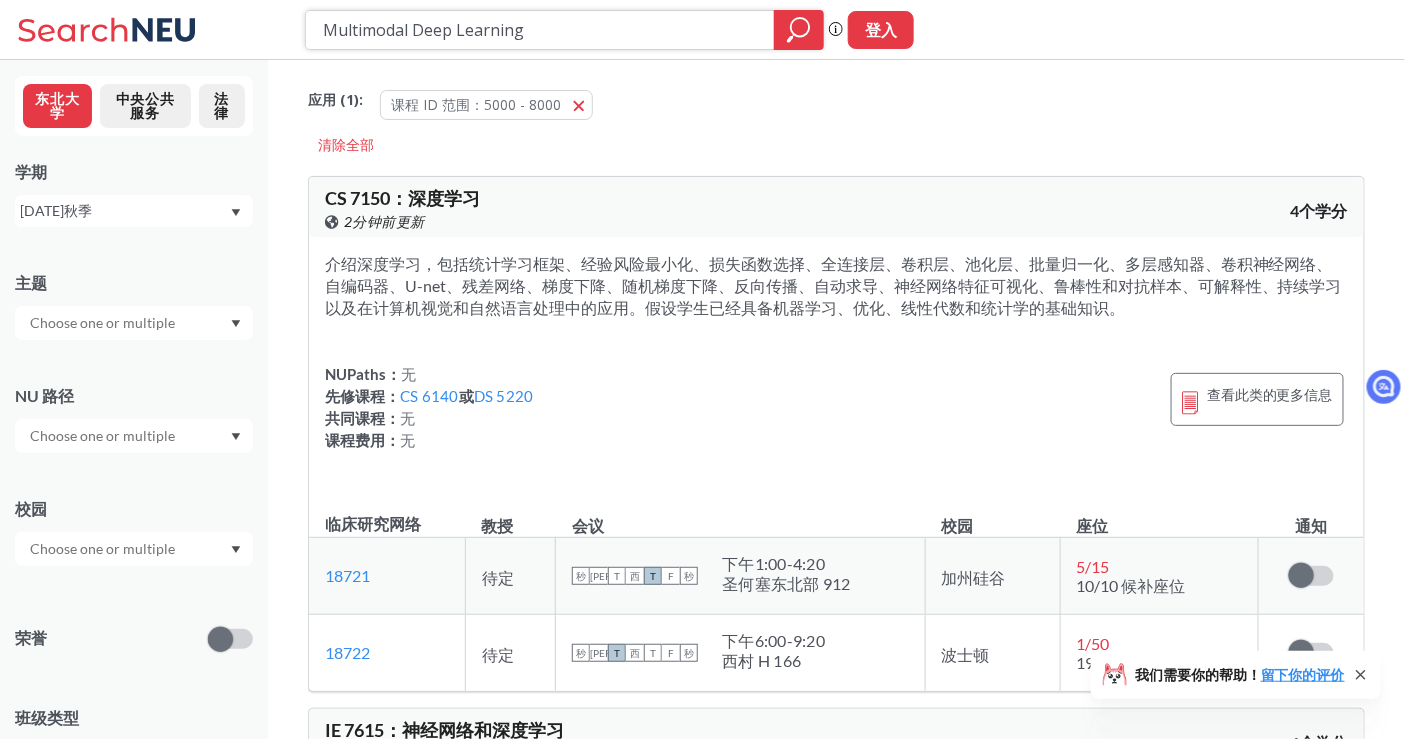 click on "Multimodal Deep Learning" at bounding box center (540, 30) 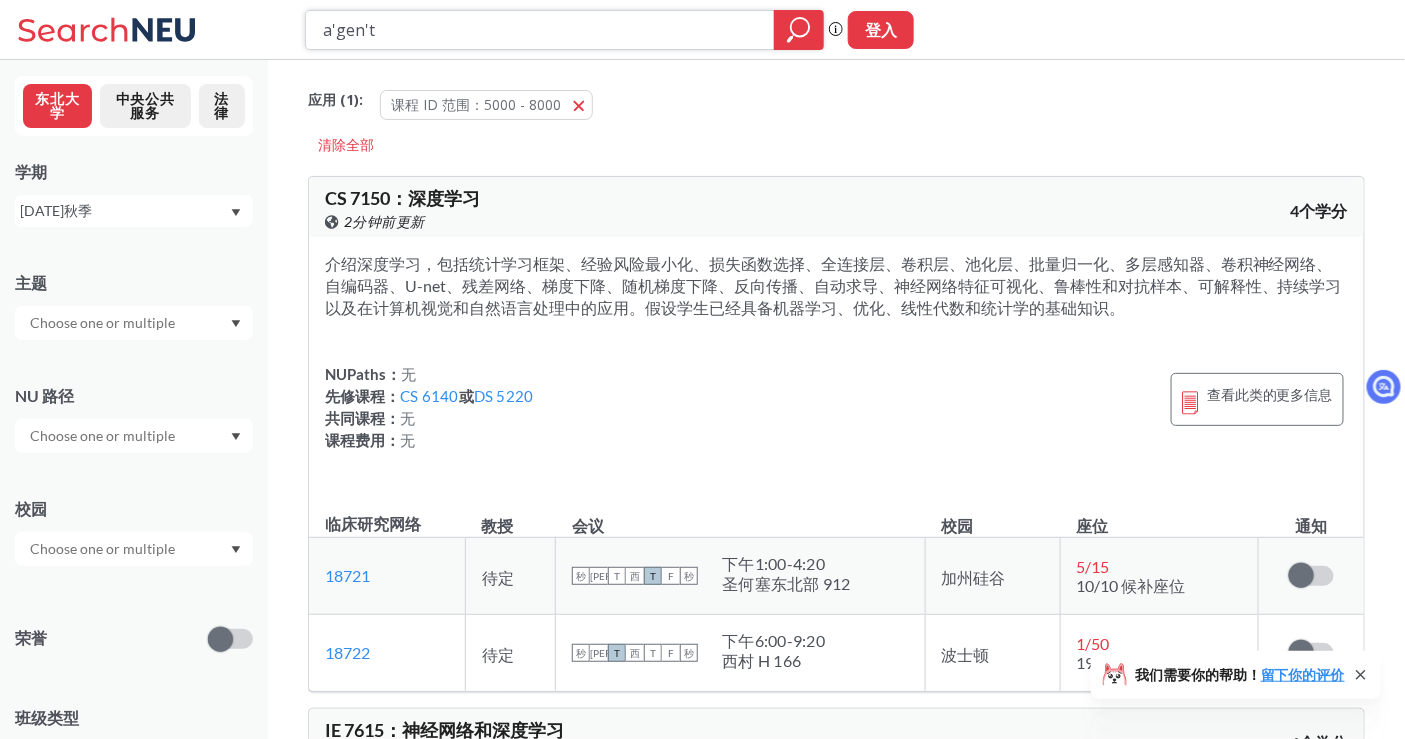 type on "agent" 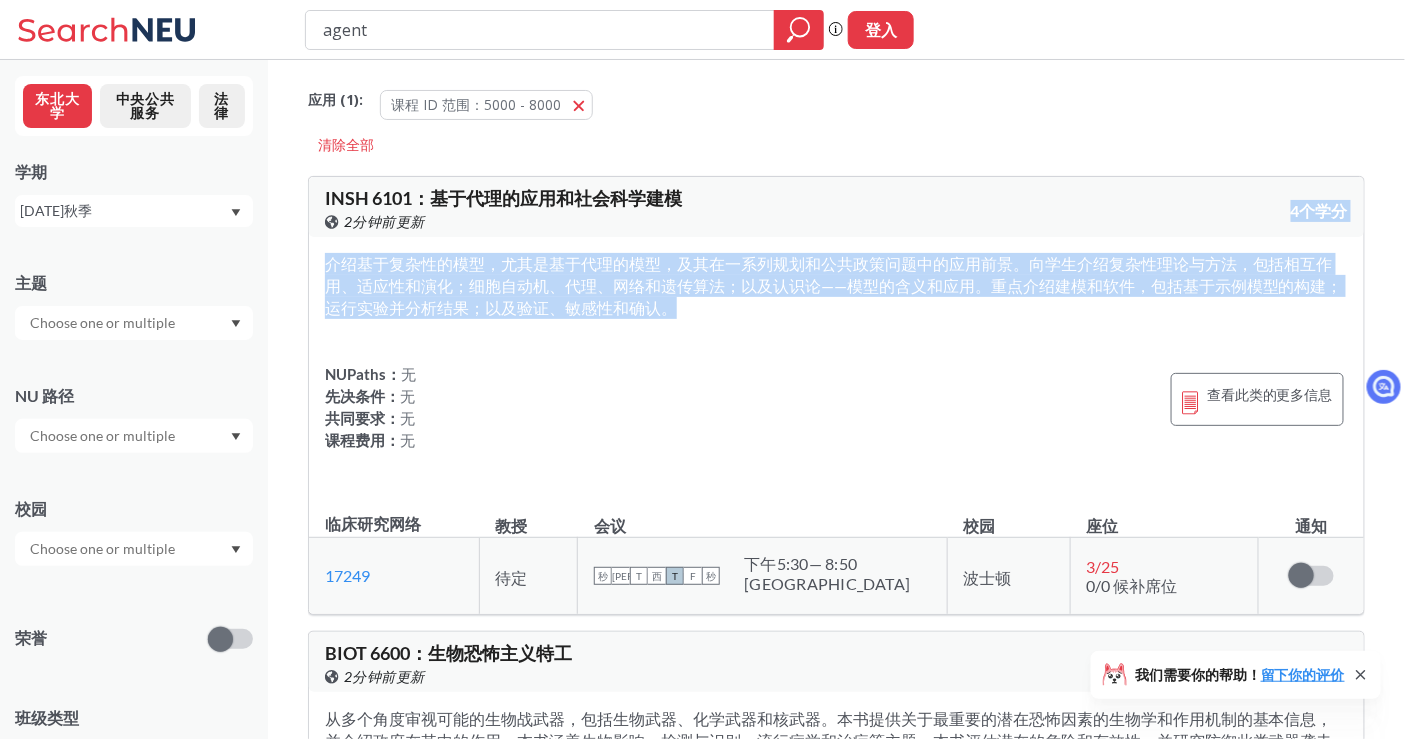 drag, startPoint x: 583, startPoint y: 215, endPoint x: 597, endPoint y: 301, distance: 87.13208 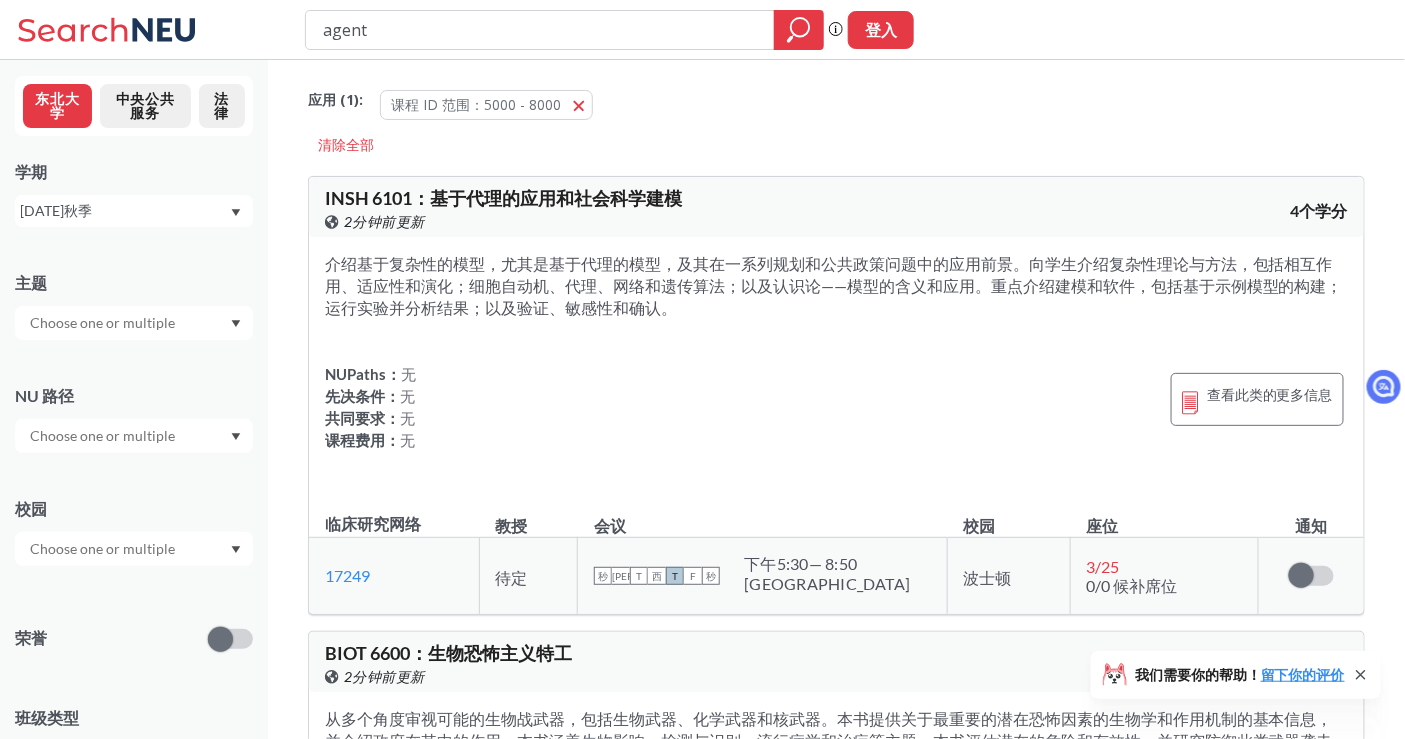 click on "介绍基于复杂性的模型，尤其是基于代理的模型，及其在一系列规划和公共政策问题中的应用前景。向学生介绍复杂性理论与方法，包括相互作用、适应性和演化；细胞自动机、代理、网络和遗传算法；以及认识论——模型的含义和应用。重点介绍建模和软件，包括基于示例模型的构建；运行实验并分析结果；以及验证、敏感性和确认。" at bounding box center [834, 285] 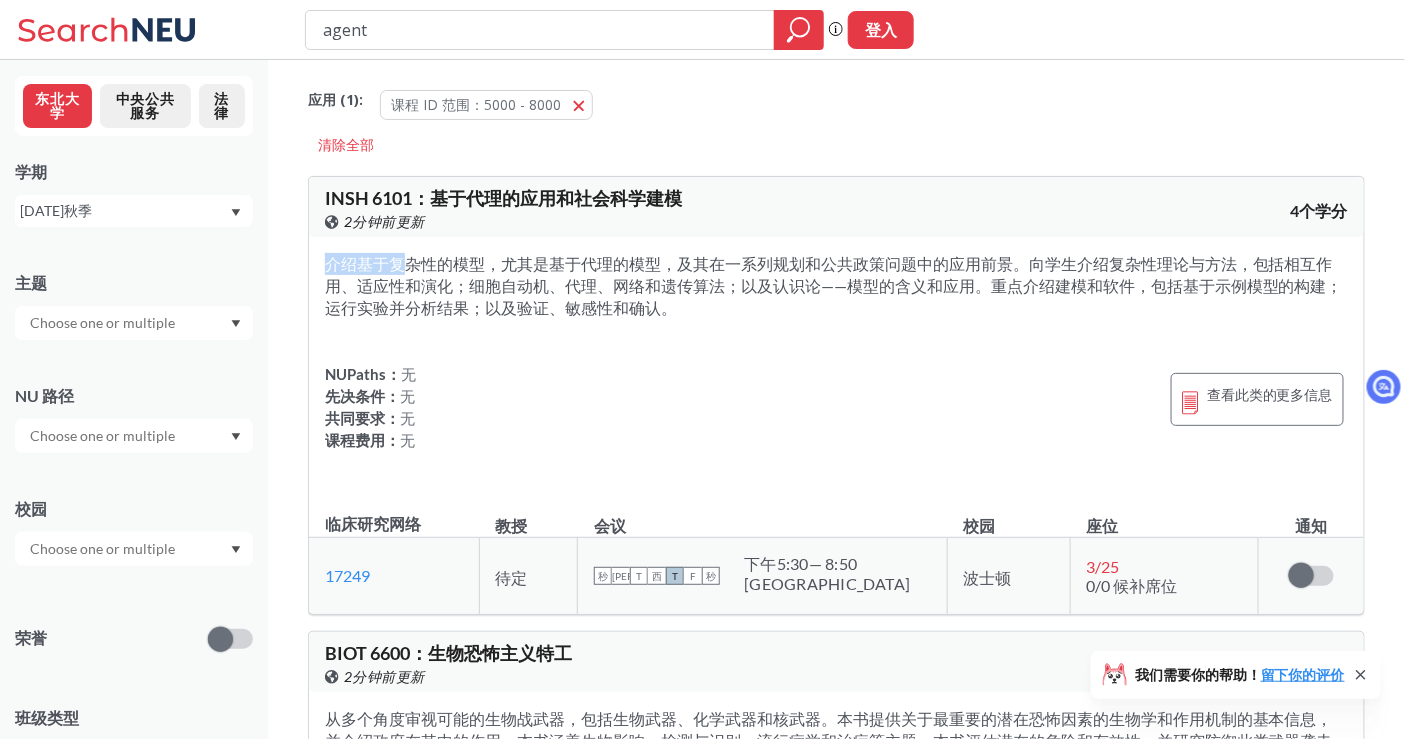click on "介绍基于复杂性的模型，尤其是基于代理的模型，及其在一系列规划和公共政策问题中的应用前景。向学生介绍复杂性理论与方法，包括相互作用、适应性和演化；细胞自动机、代理、网络和遗传算法；以及认识论——模型的含义和应用。重点介绍建模和软件，包括基于示例模型的构建；运行实验并分析结果；以及验证、敏感性和确认。" at bounding box center (834, 285) 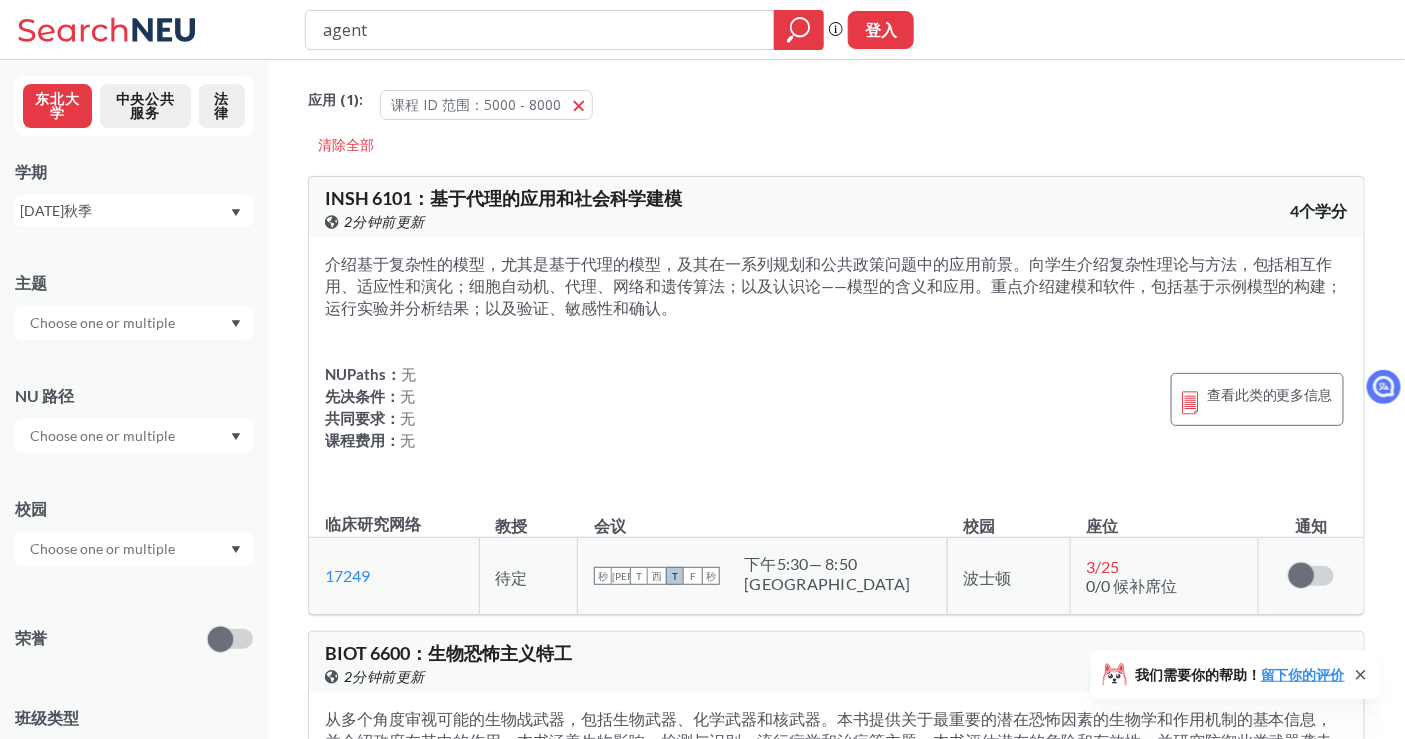 click on "介绍基于复杂性的模型，尤其是基于代理的模型，及其在一系列规划和公共政策问题中的应用前景。向学生介绍复杂性理论与方法，包括相互作用、适应性和演化；细胞自动机、代理、网络和遗传算法；以及认识论——模型的含义和应用。重点介绍建模和软件，包括基于示例模型的构建；运行实验并分析结果；以及验证、敏感性和确认。" at bounding box center (834, 285) 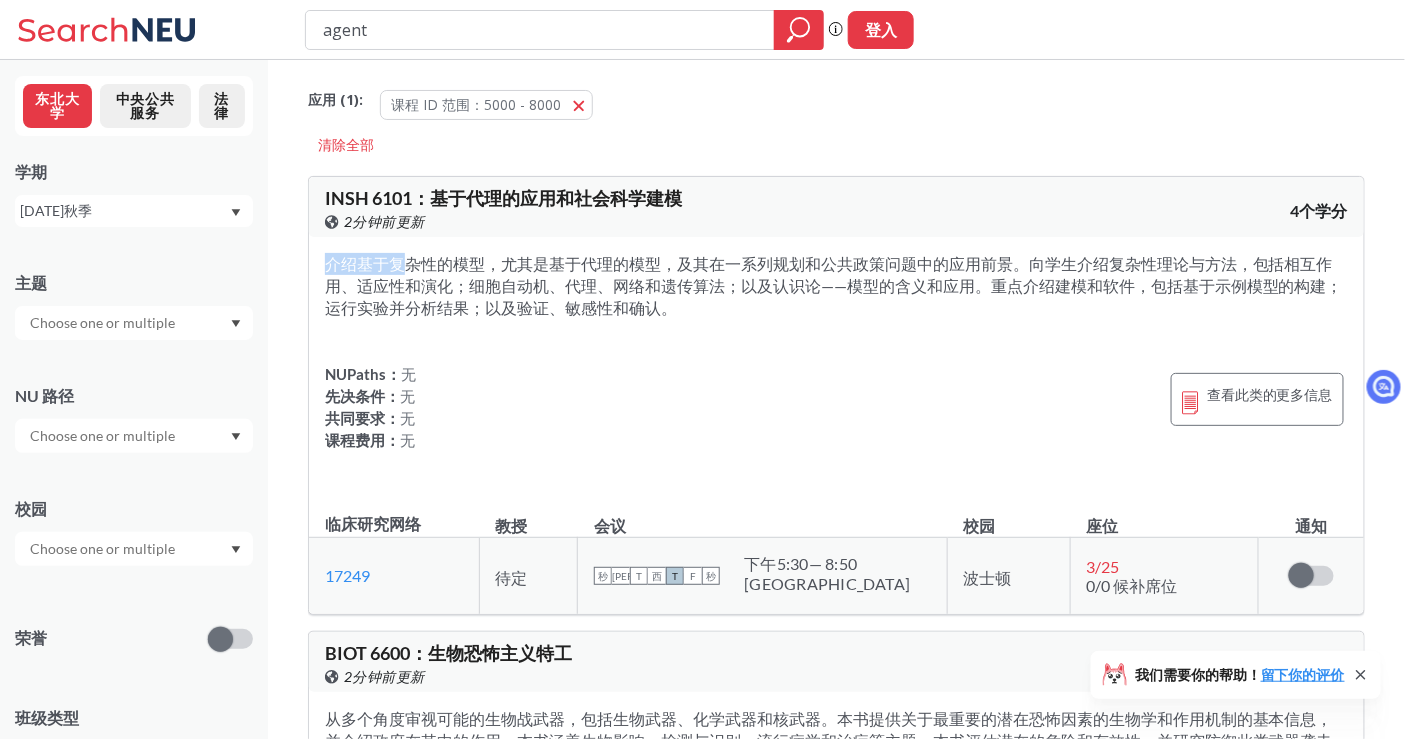 click on "介绍基于复杂性的模型，尤其是基于代理的模型，及其在一系列规划和公共政策问题中的应用前景。向学生介绍复杂性理论与方法，包括相互作用、适应性和演化；细胞自动机、代理、网络和遗传算法；以及认识论——模型的含义和应用。重点介绍建模和软件，包括基于示例模型的构建；运行实验并分析结果；以及验证、敏感性和确认。" at bounding box center [834, 285] 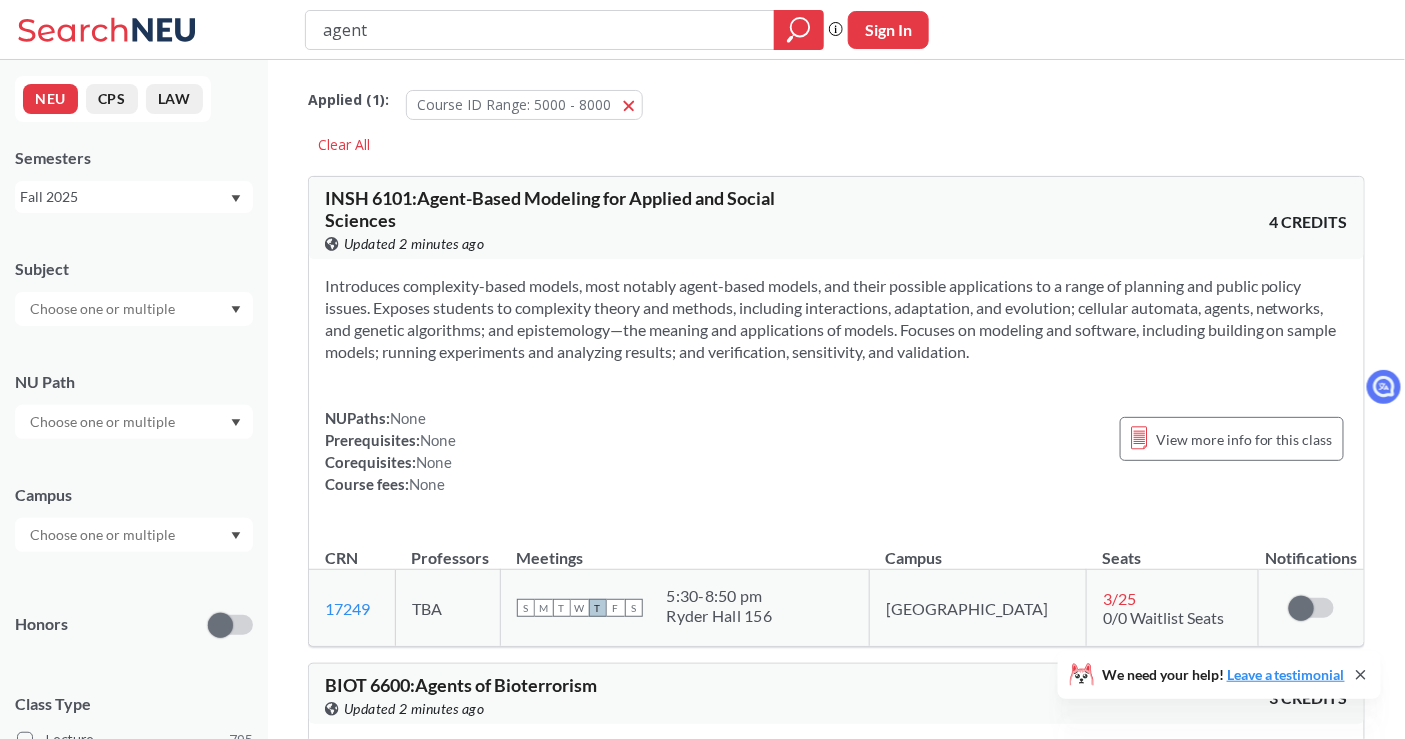 click on "INSH   6101 :  Agent-Based Modeling for Applied and Social Sciences" at bounding box center (550, 209) 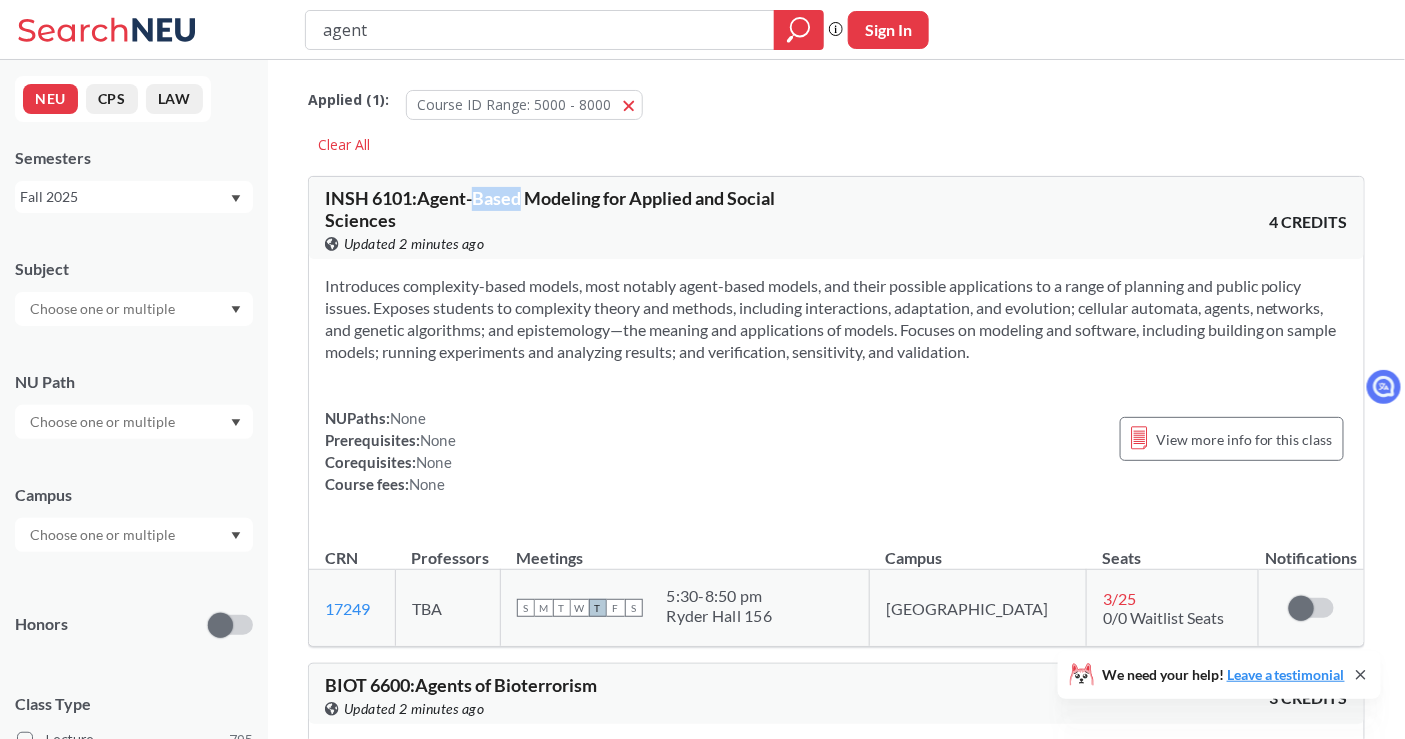 click on "INSH   6101 :  Agent-Based Modeling for Applied and Social Sciences" at bounding box center (550, 209) 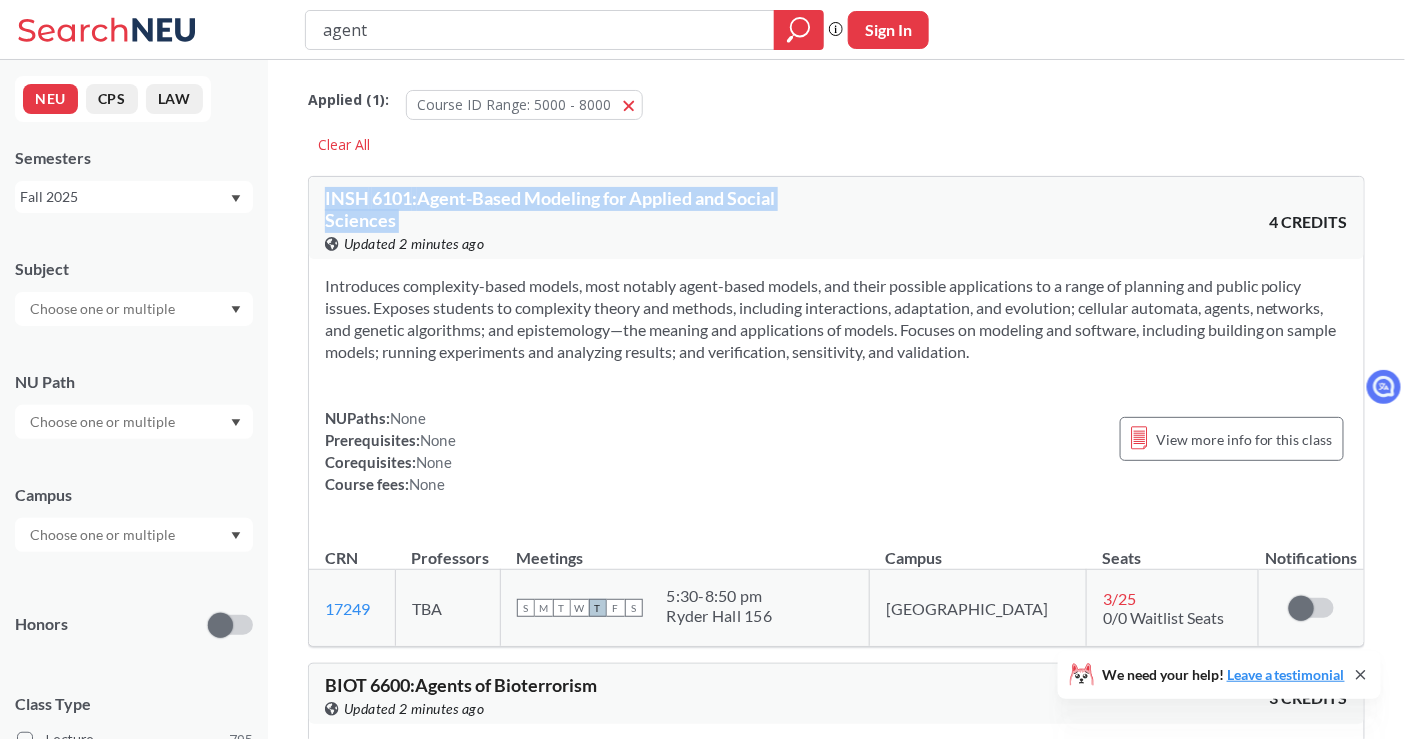 click on "INSH   6101 :  Agent-Based Modeling for Applied and Social Sciences" at bounding box center (550, 209) 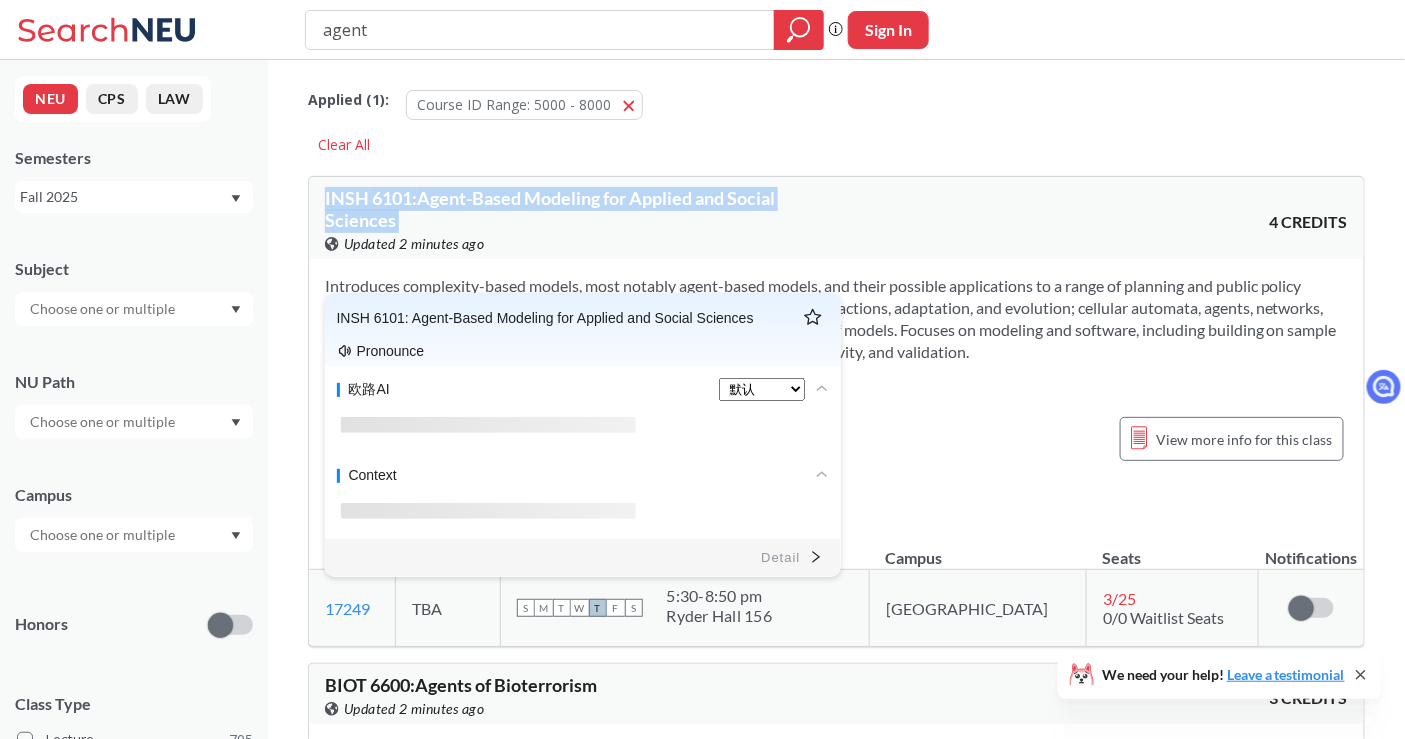click on "INSH   6101 :  Agent-Based Modeling for Applied and Social Sciences View this course on Banner. Updated 2 minutes ago 4 CREDITS" at bounding box center [836, 218] 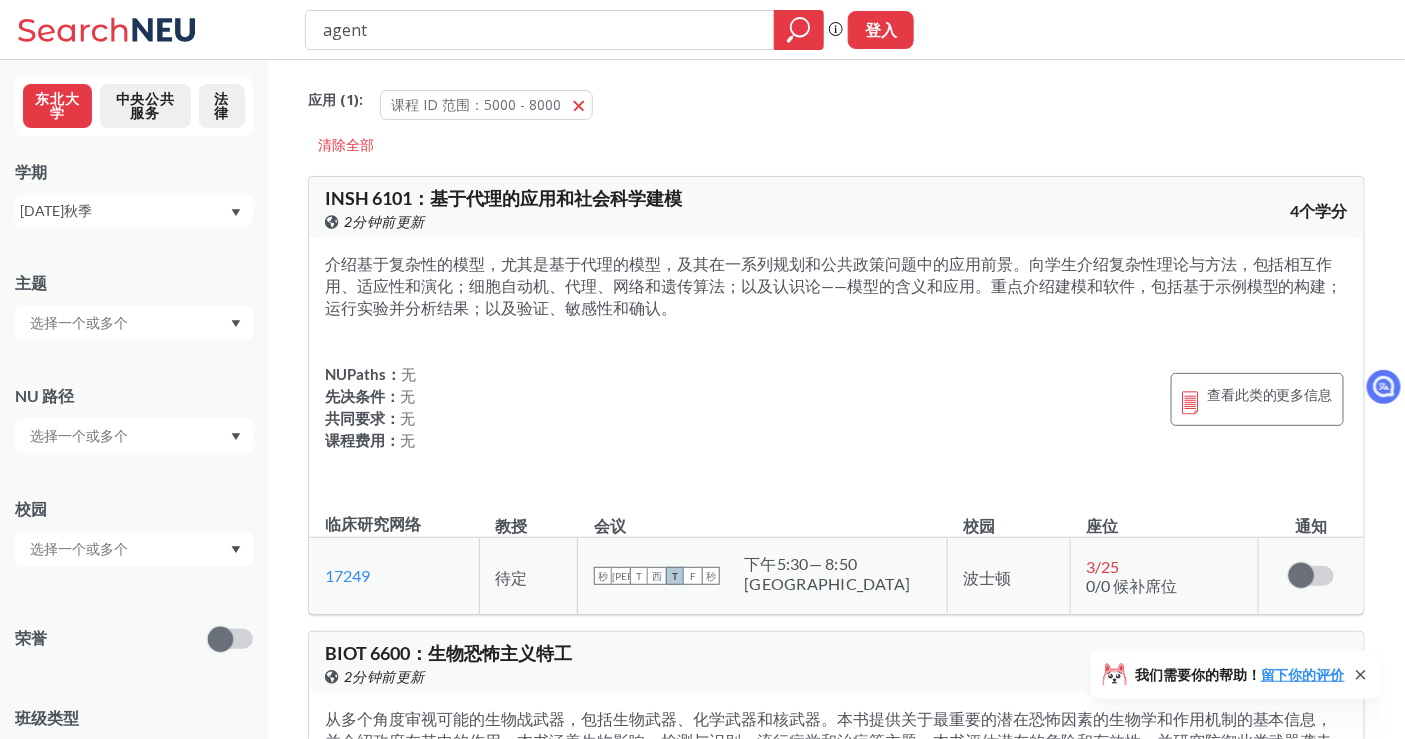 click on "介绍基于复杂性的模型，尤其是基于代理的模型，及其在一系列规划和公共政策问题中的应用前景。向学生介绍复杂性理论与方法，包括相互作用、适应性和演化；细胞自动机、代理、网络和遗传算法；以及认识论——模型的含义和应用。重点介绍建模和软件，包括基于示例模型的构建；运行实验并分析结果；以及验证、敏感性和确认。
NUPaths： 无 先决条件： 无 共同要求： 无 课程费用： 无 查看此类的更多信息" at bounding box center (836, 364) 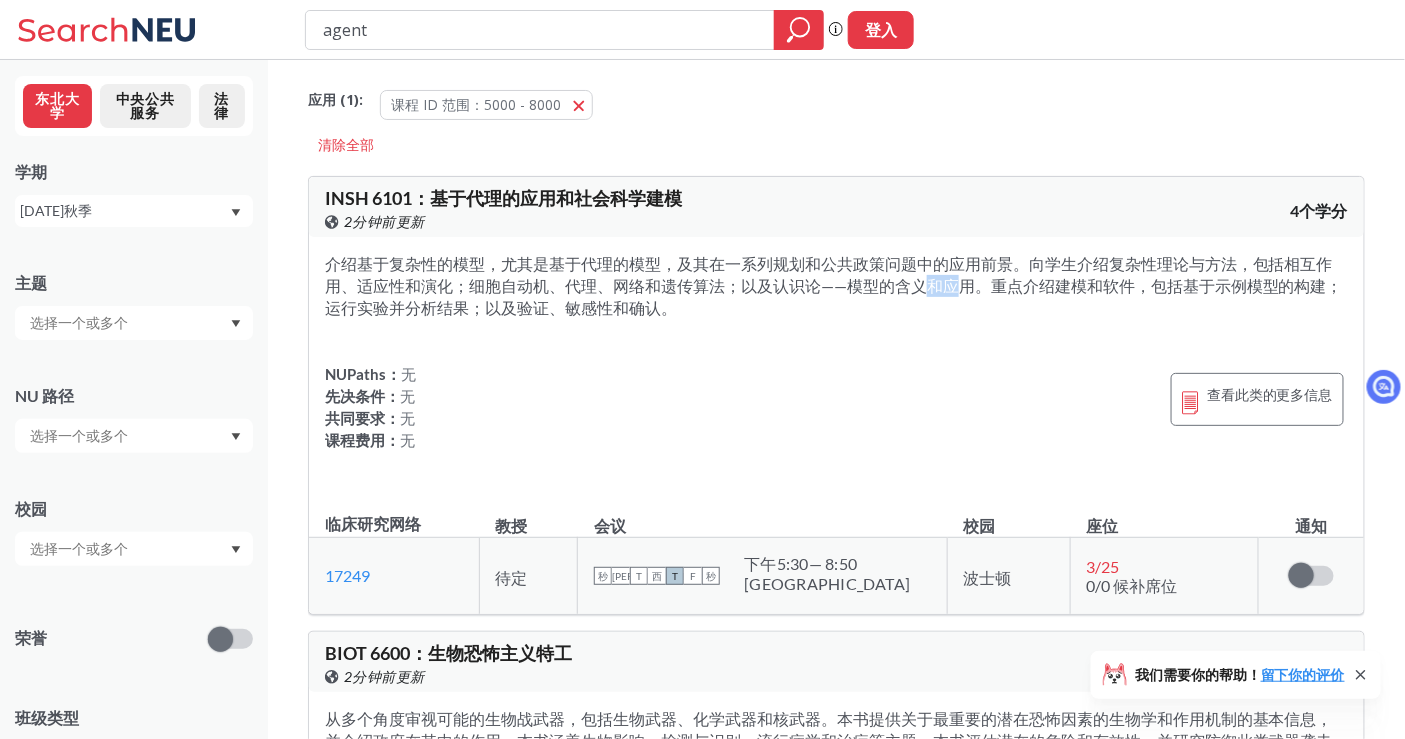 click on "介绍基于复杂性的模型，尤其是基于代理的模型，及其在一系列规划和公共政策问题中的应用前景。向学生介绍复杂性理论与方法，包括相互作用、适应性和演化；细胞自动机、代理、网络和遗传算法；以及认识论——模型的含义和应用。重点介绍建模和软件，包括基于示例模型的构建；运行实验并分析结果；以及验证、敏感性和确认。" at bounding box center [834, 285] 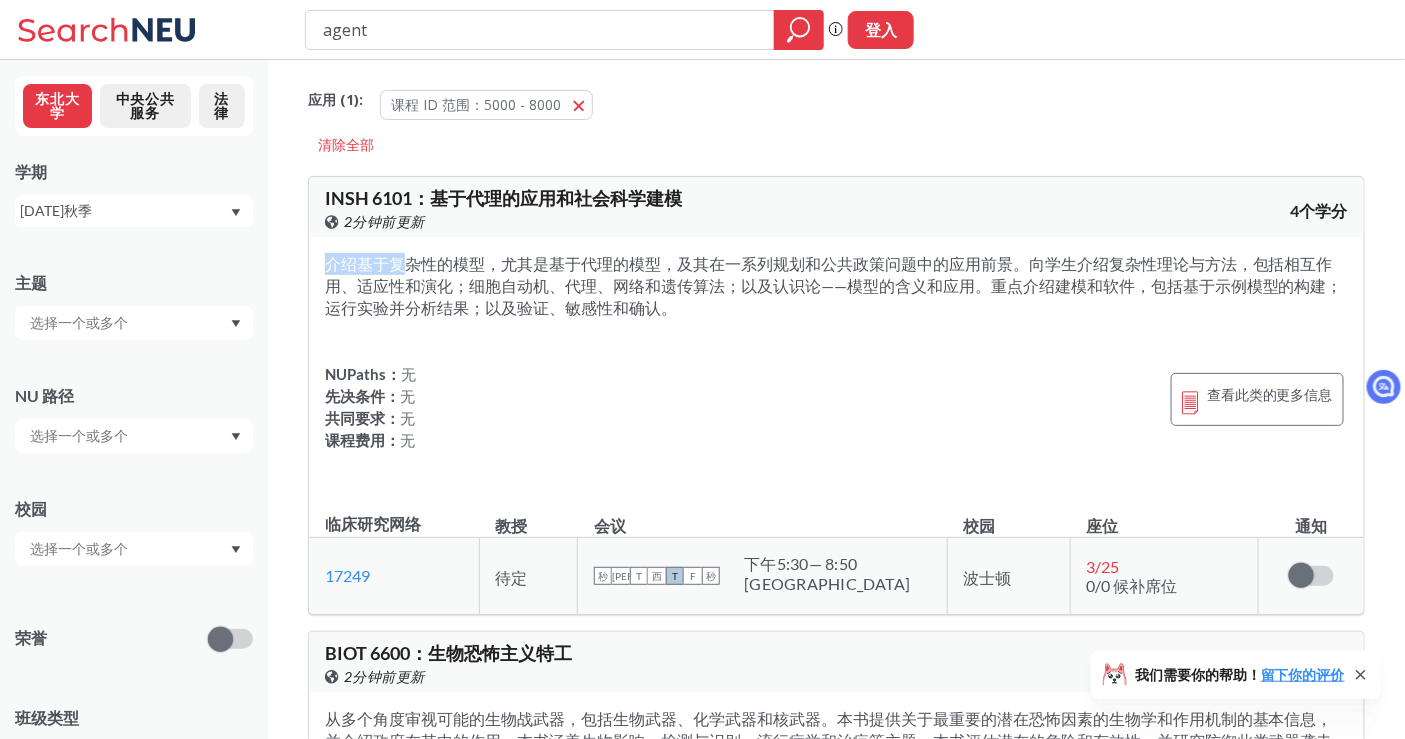 click on "介绍基于复杂性的模型，尤其是基于代理的模型，及其在一系列规划和公共政策问题中的应用前景。向学生介绍复杂性理论与方法，包括相互作用、适应性和演化；细胞自动机、代理、网络和遗传算法；以及认识论——模型的含义和应用。重点介绍建模和软件，包括基于示例模型的构建；运行实验并分析结果；以及验证、敏感性和确认。" at bounding box center [834, 285] 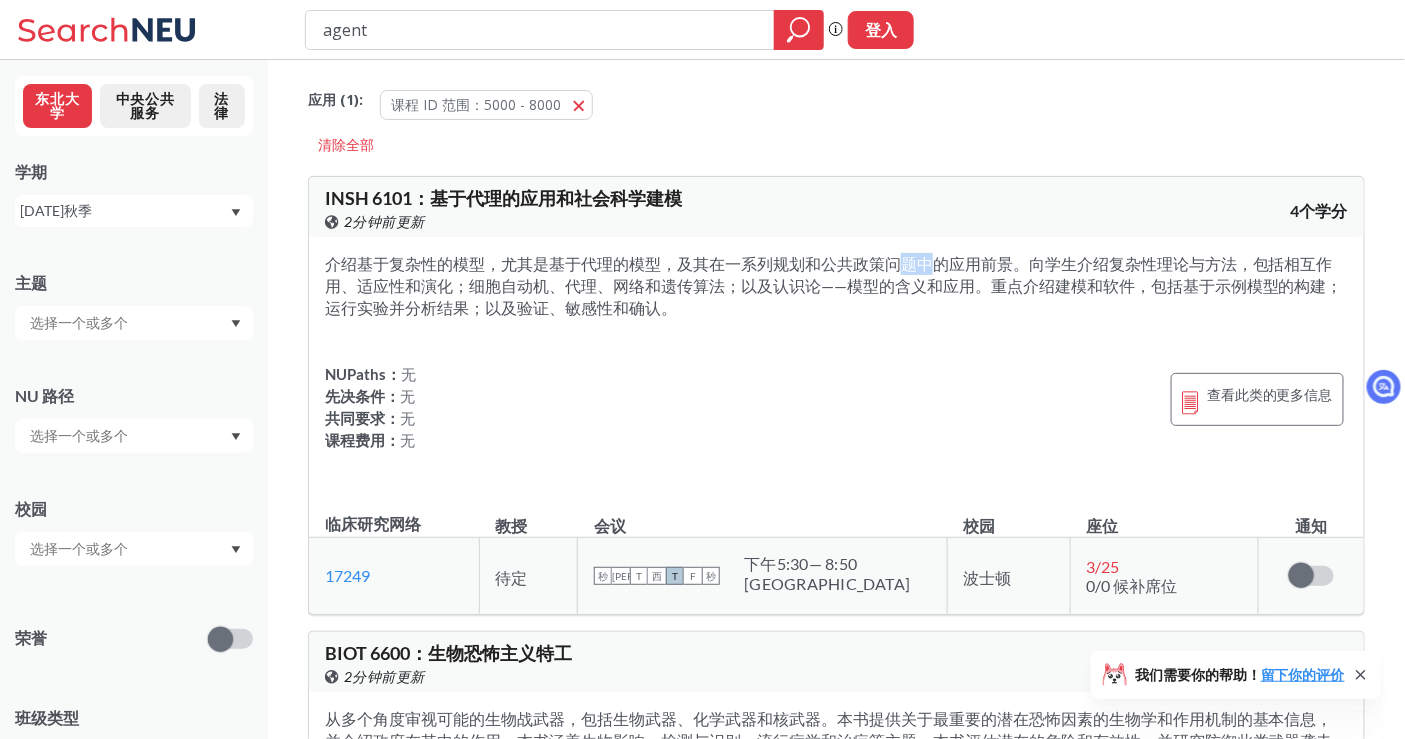 click on "介绍基于复杂性的模型，尤其是基于代理的模型，及其在一系列规划和公共政策问题中的应用前景。向学生介绍复杂性理论与方法，包括相互作用、适应性和演化；细胞自动机、代理、网络和遗传算法；以及认识论——模型的含义和应用。重点介绍建模和软件，包括基于示例模型的构建；运行实验并分析结果；以及验证、敏感性和确认。" at bounding box center [834, 285] 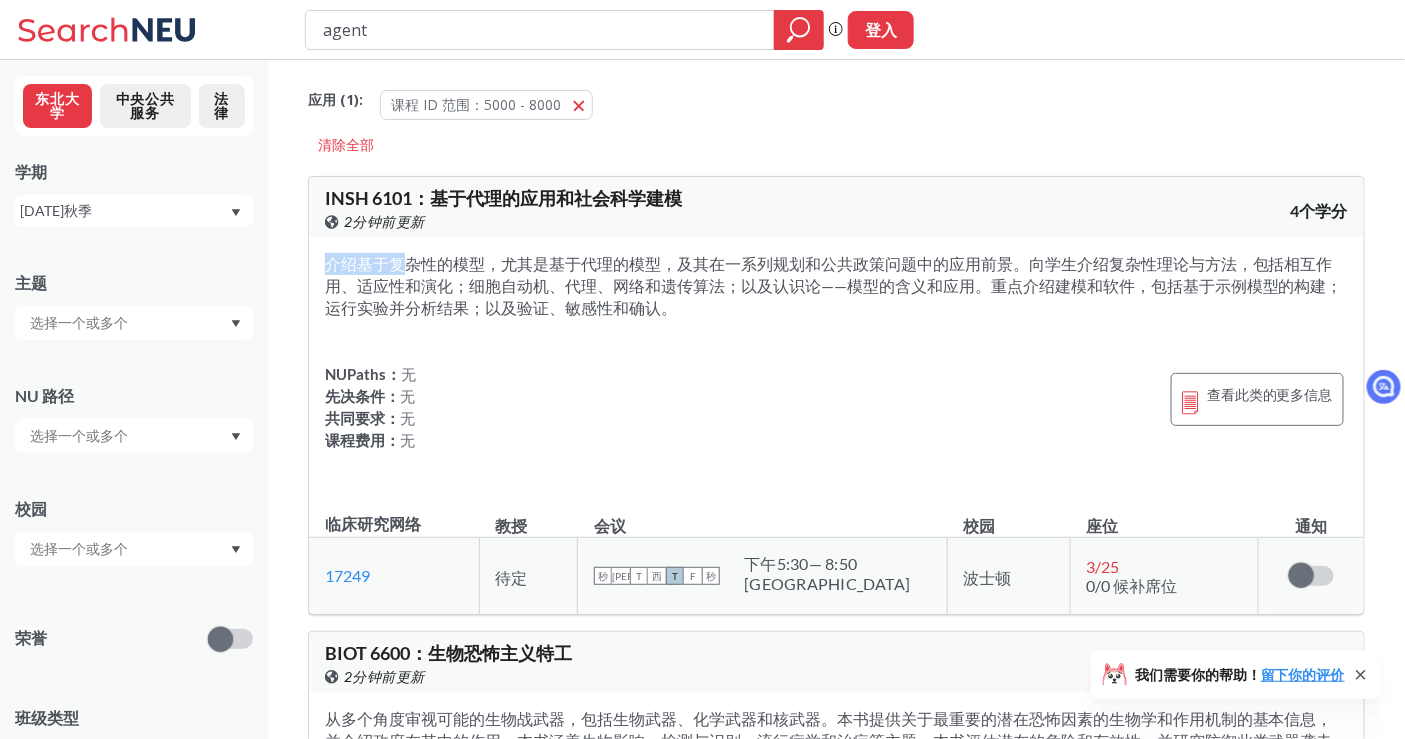 click on "介绍基于复杂性的模型，尤其是基于代理的模型，及其在一系列规划和公共政策问题中的应用前景。向学生介绍复杂性理论与方法，包括相互作用、适应性和演化；细胞自动机、代理、网络和遗传算法；以及认识论——模型的含义和应用。重点介绍建模和软件，包括基于示例模型的构建；运行实验并分析结果；以及验证、敏感性和确认。" at bounding box center (834, 285) 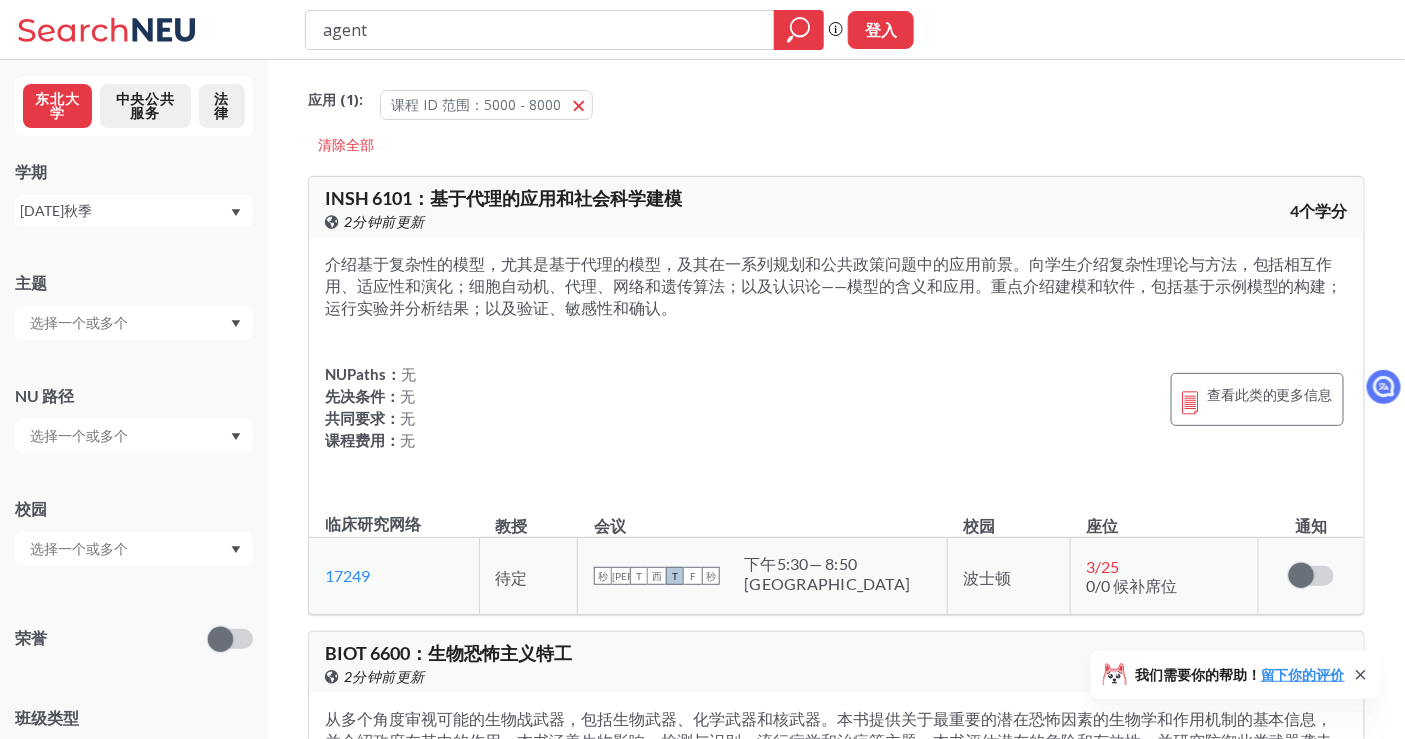 click on "介绍基于复杂性的模型，尤其是基于代理的模型，及其在一系列规划和公共政策问题中的应用前景。向学生介绍复杂性理论与方法，包括相互作用、适应性和演化；细胞自动机、代理、网络和遗传算法；以及认识论——模型的含义和应用。重点介绍建模和软件，包括基于示例模型的构建；运行实验并分析结果；以及验证、敏感性和确认。" at bounding box center (834, 285) 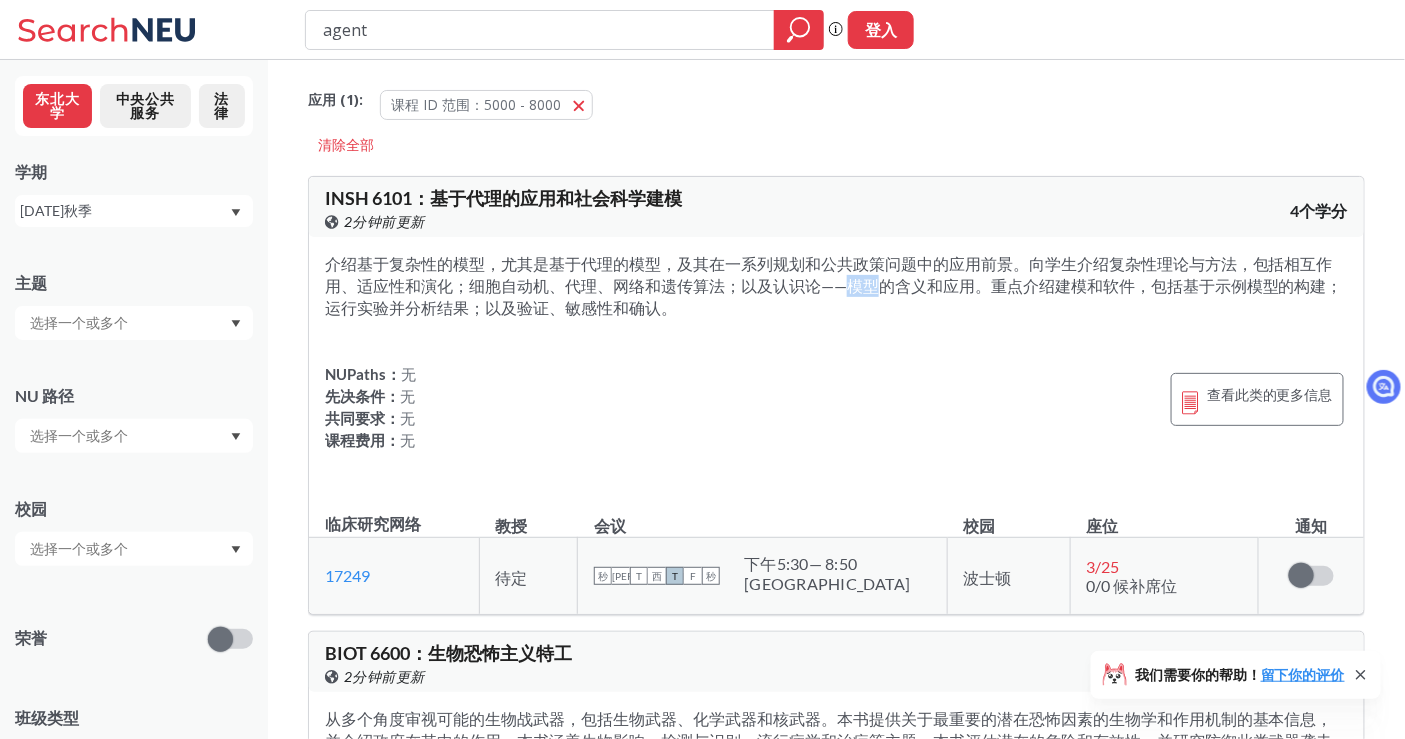 click on "介绍基于复杂性的模型，尤其是基于代理的模型，及其在一系列规划和公共政策问题中的应用前景。向学生介绍复杂性理论与方法，包括相互作用、适应性和演化；细胞自动机、代理、网络和遗传算法；以及认识论——模型的含义和应用。重点介绍建模和软件，包括基于示例模型的构建；运行实验并分析结果；以及验证、敏感性和确认。" at bounding box center [834, 285] 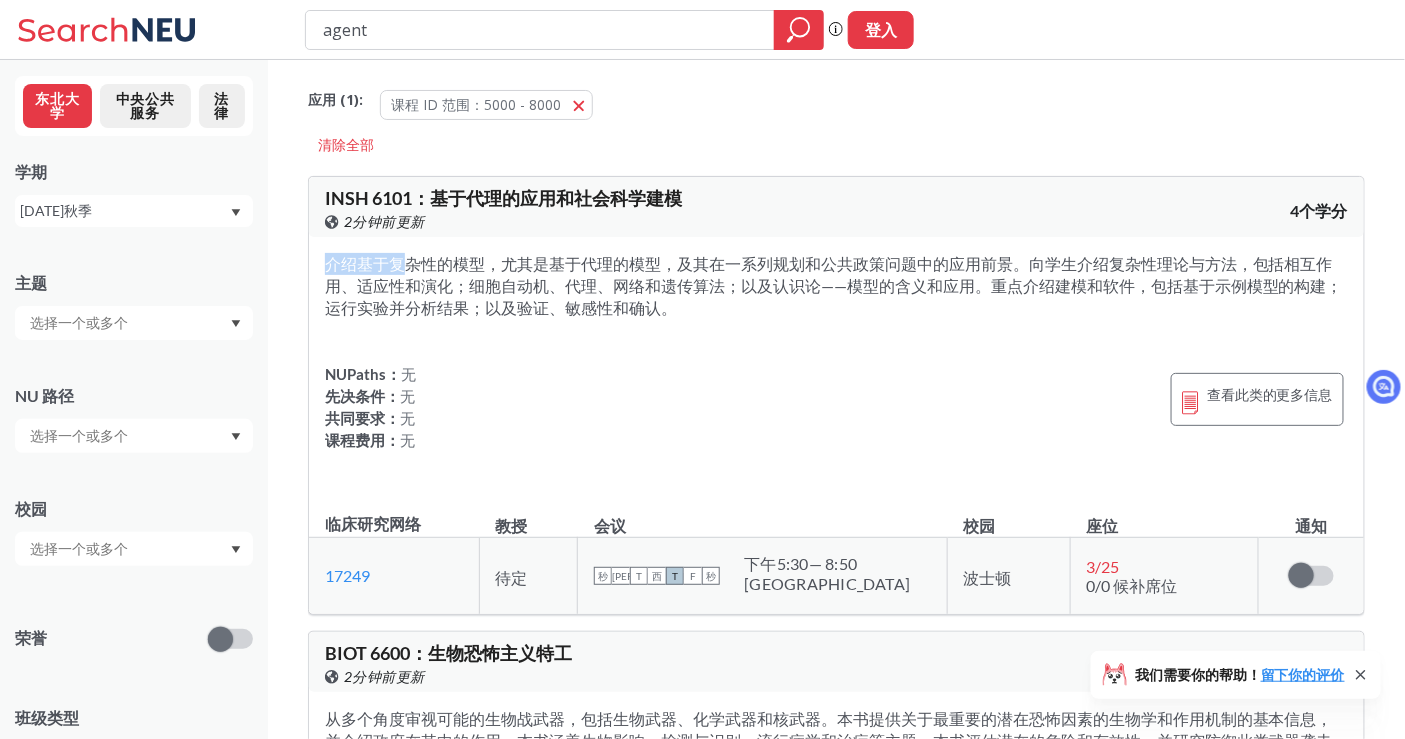 click on "介绍基于复杂性的模型，尤其是基于代理的模型，及其在一系列规划和公共政策问题中的应用前景。向学生介绍复杂性理论与方法，包括相互作用、适应性和演化；细胞自动机、代理、网络和遗传算法；以及认识论——模型的含义和应用。重点介绍建模和软件，包括基于示例模型的构建；运行实验并分析结果；以及验证、敏感性和确认。" at bounding box center [834, 285] 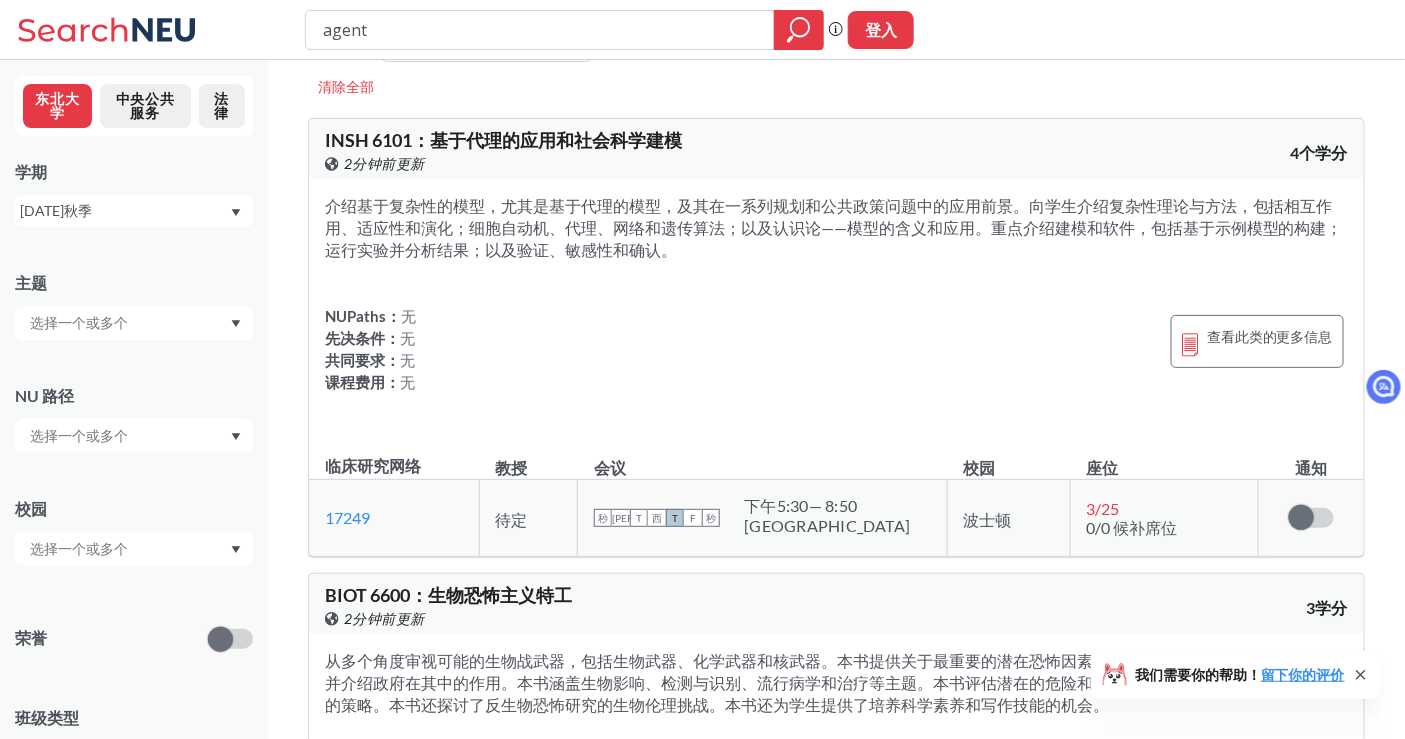 scroll, scrollTop: 0, scrollLeft: 0, axis: both 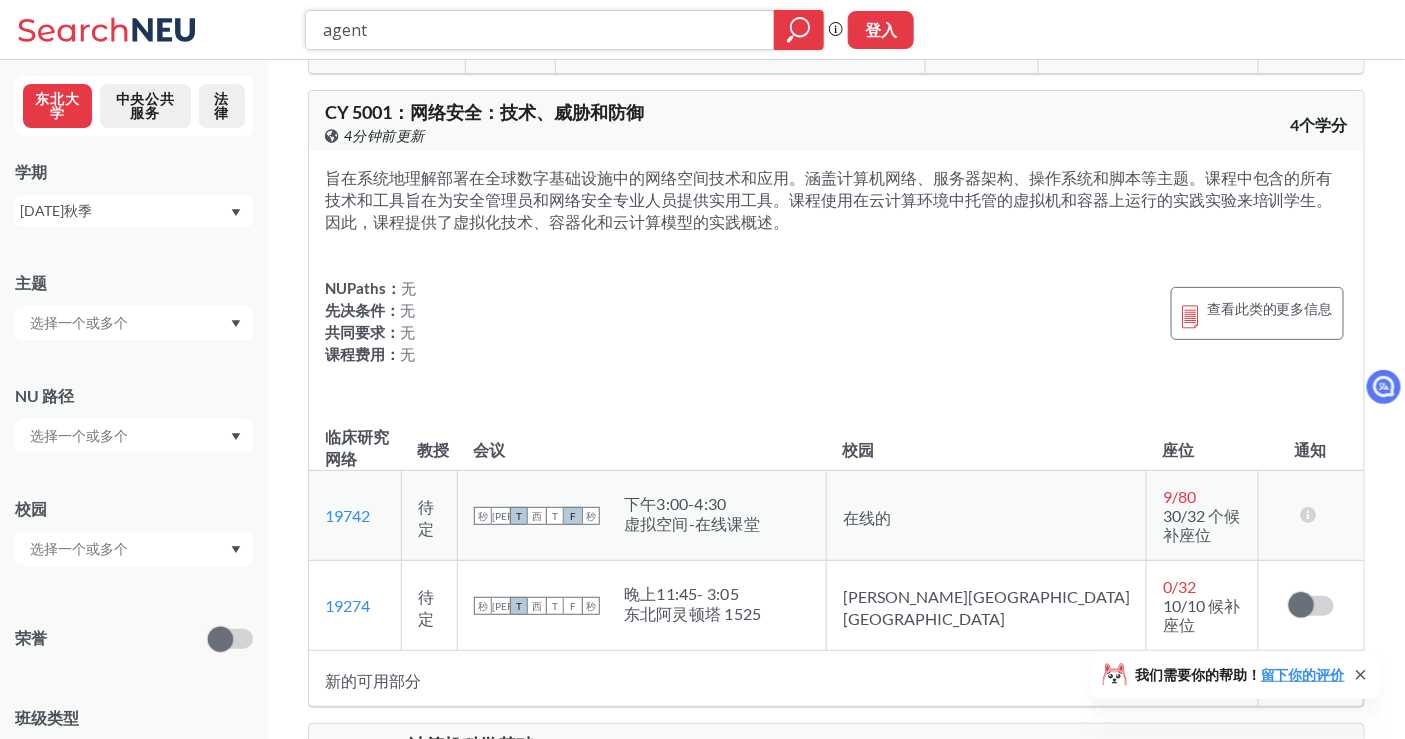 click on "agent" at bounding box center (540, 30) 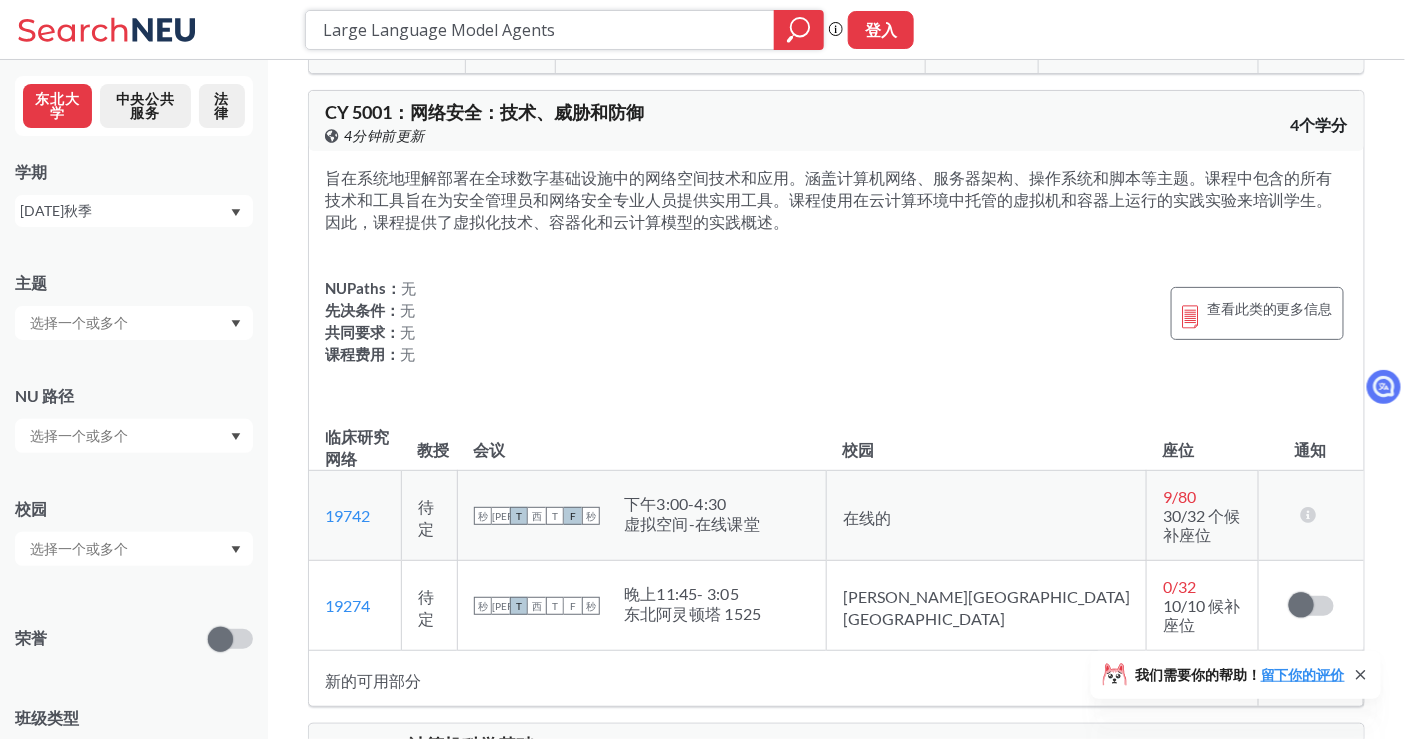 type on "Large Language Model Agents" 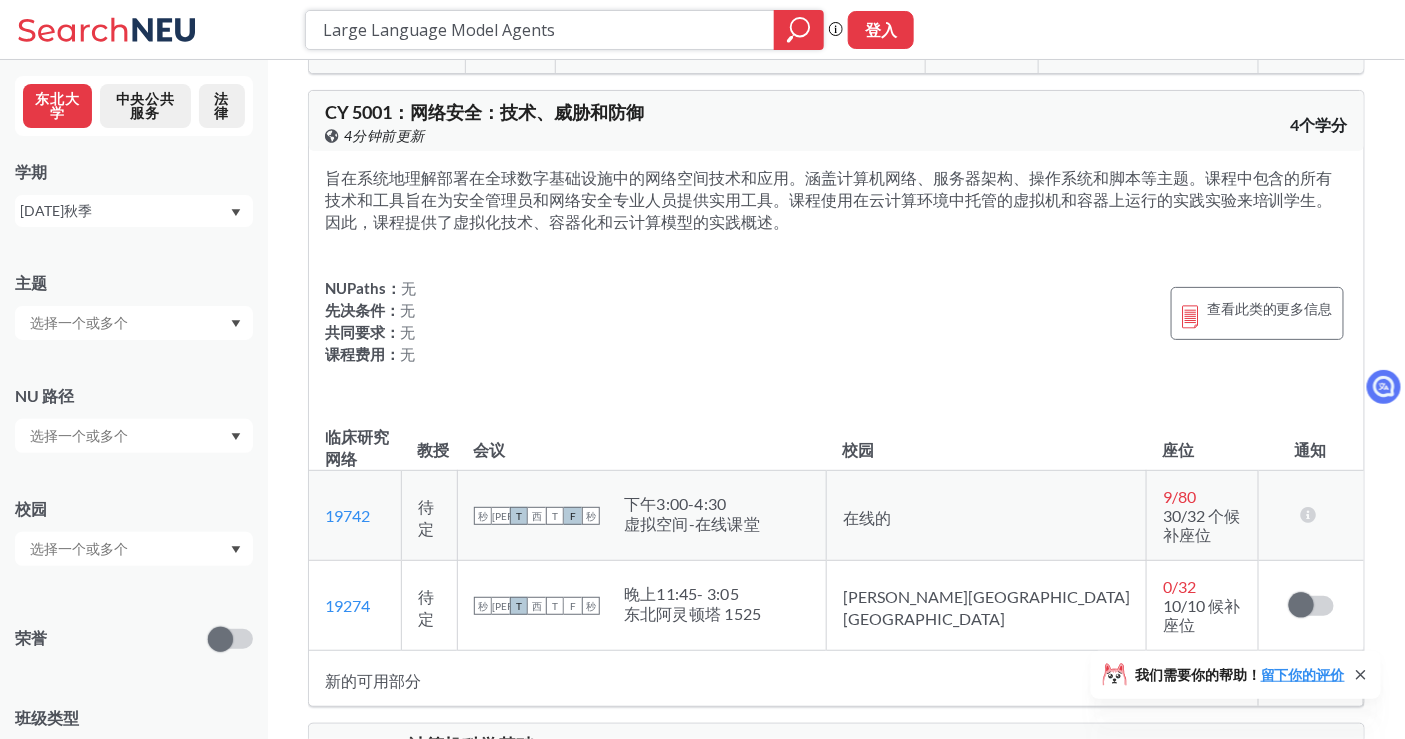 click 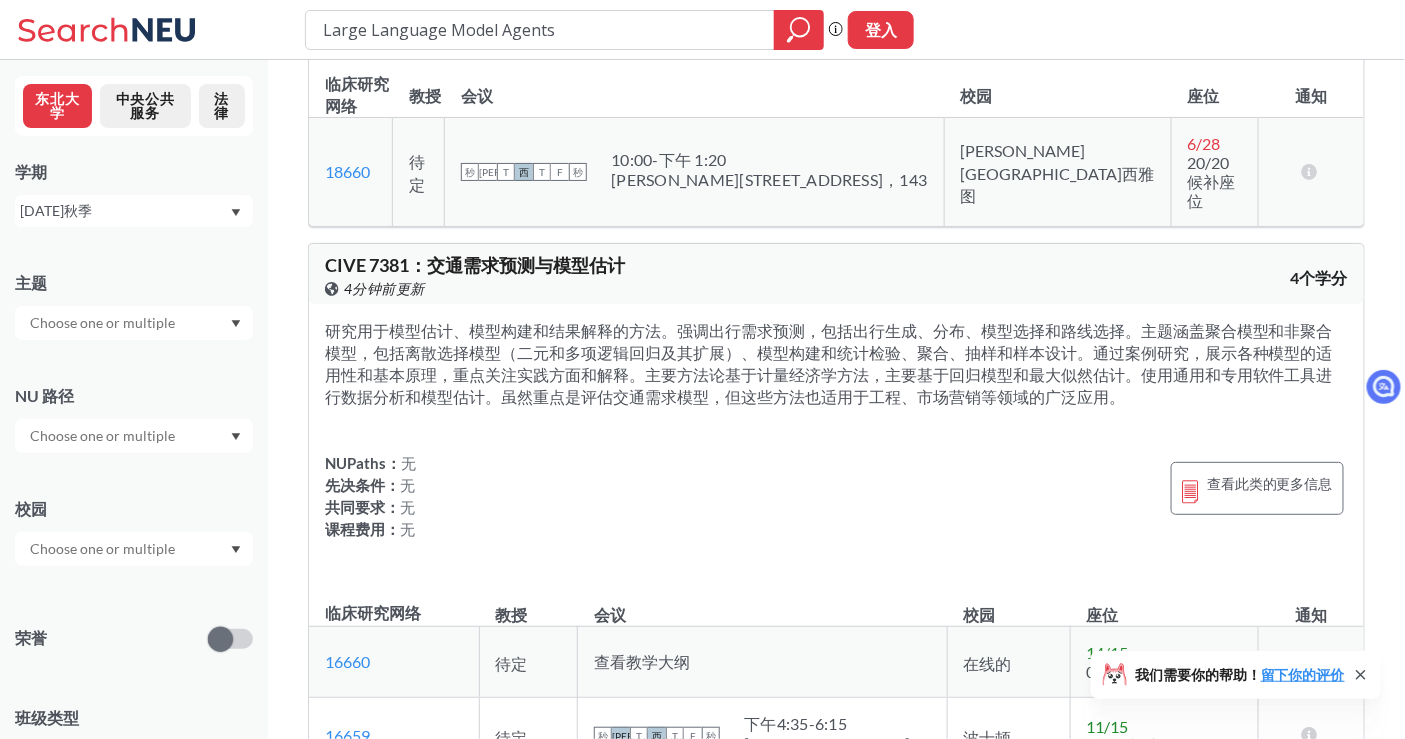 scroll, scrollTop: 888, scrollLeft: 0, axis: vertical 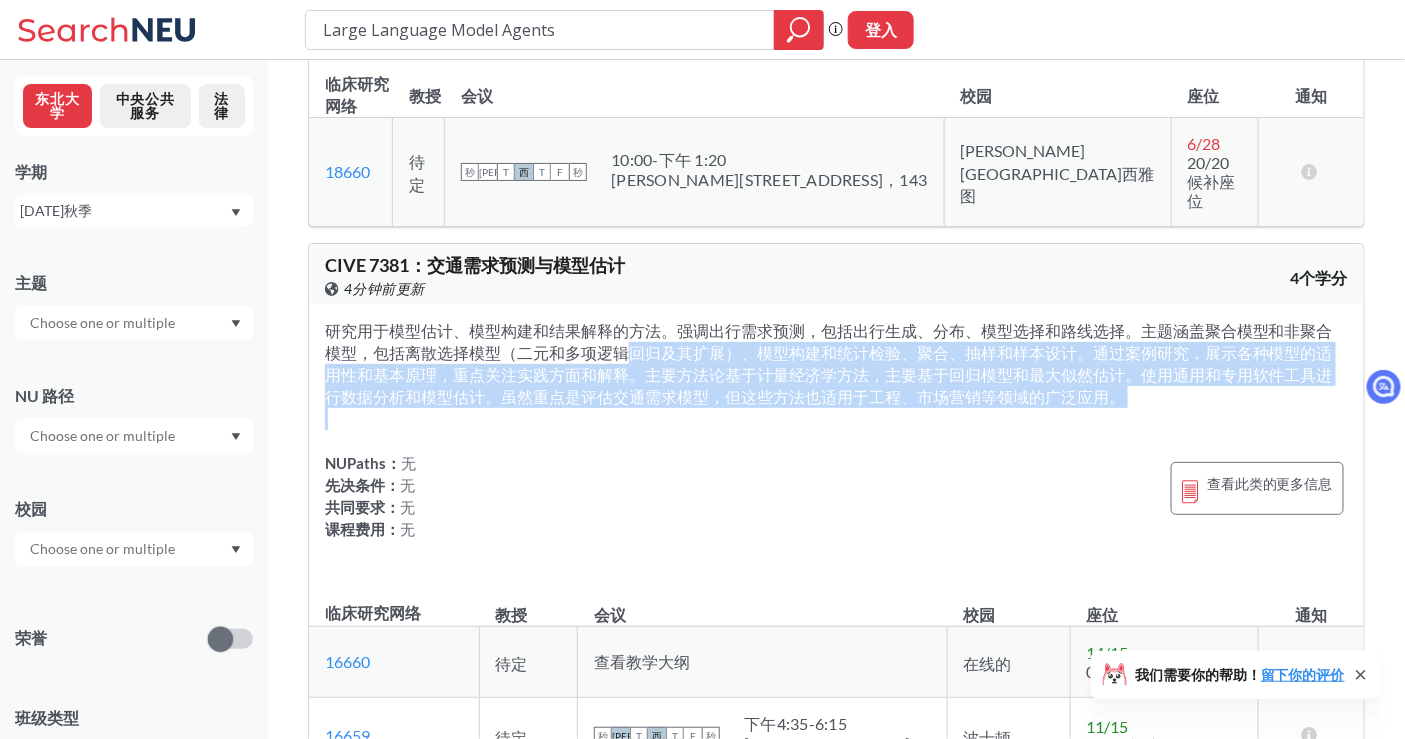 drag, startPoint x: 534, startPoint y: 337, endPoint x: 543, endPoint y: 408, distance: 71.568146 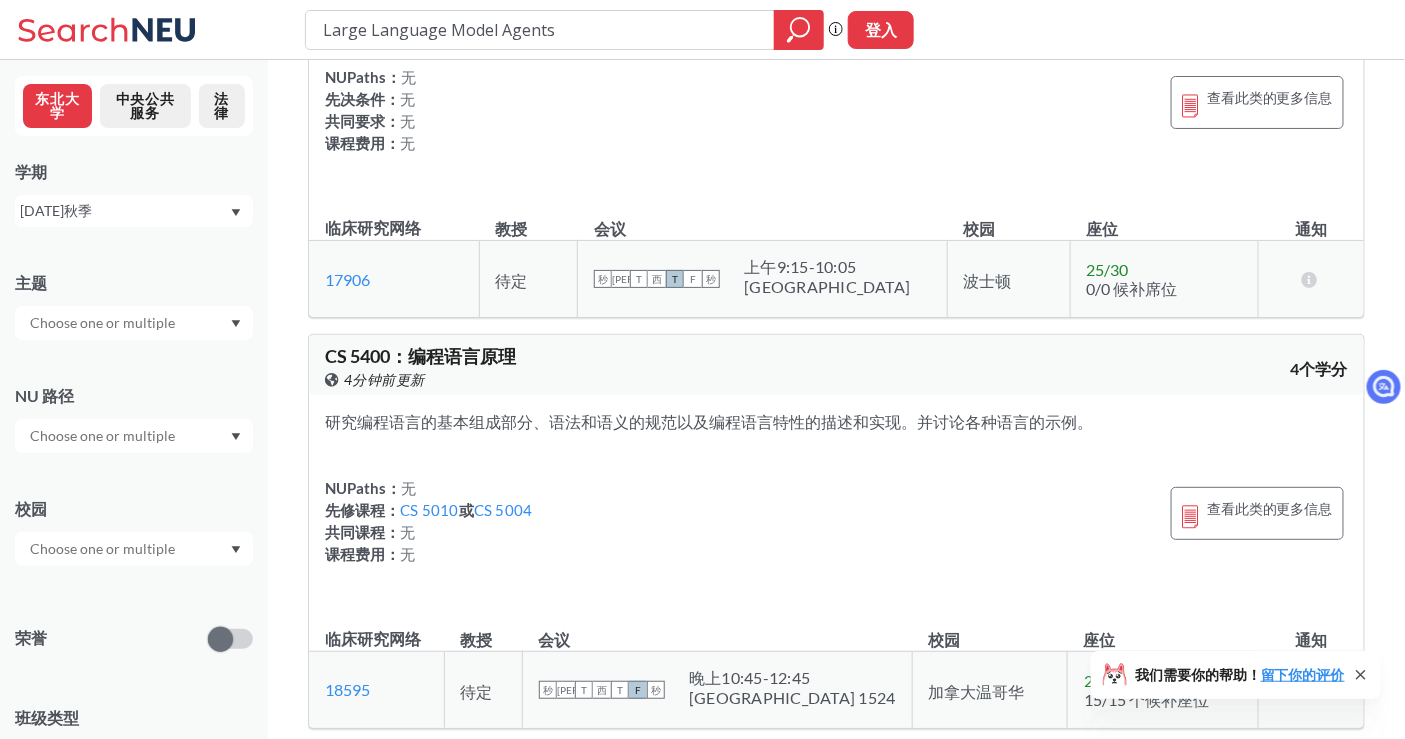 scroll, scrollTop: 2666, scrollLeft: 0, axis: vertical 